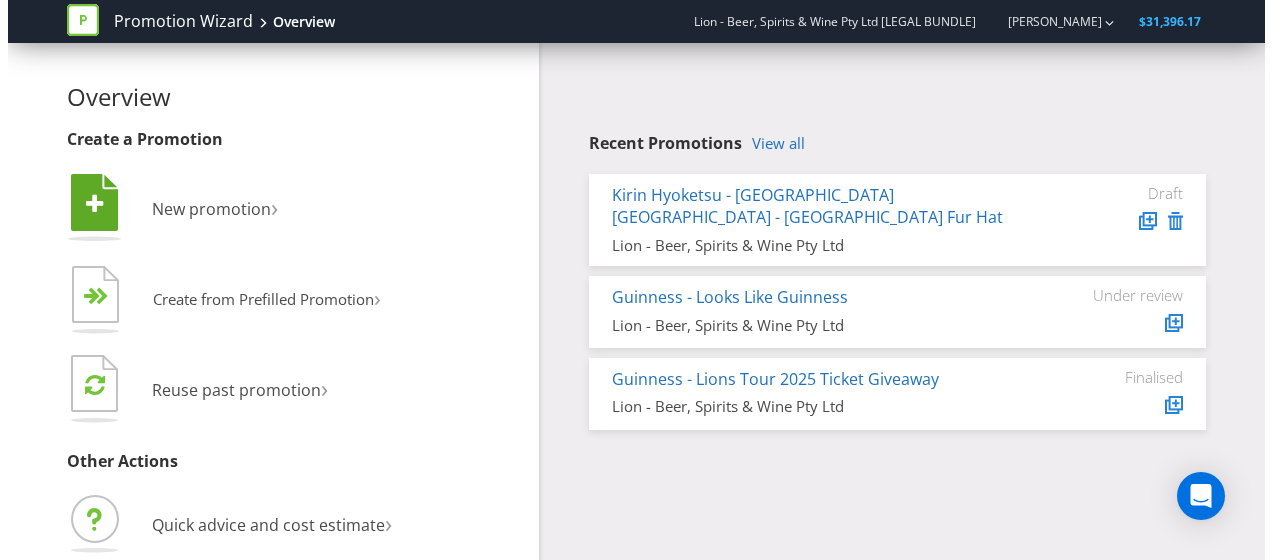 scroll, scrollTop: 0, scrollLeft: 0, axis: both 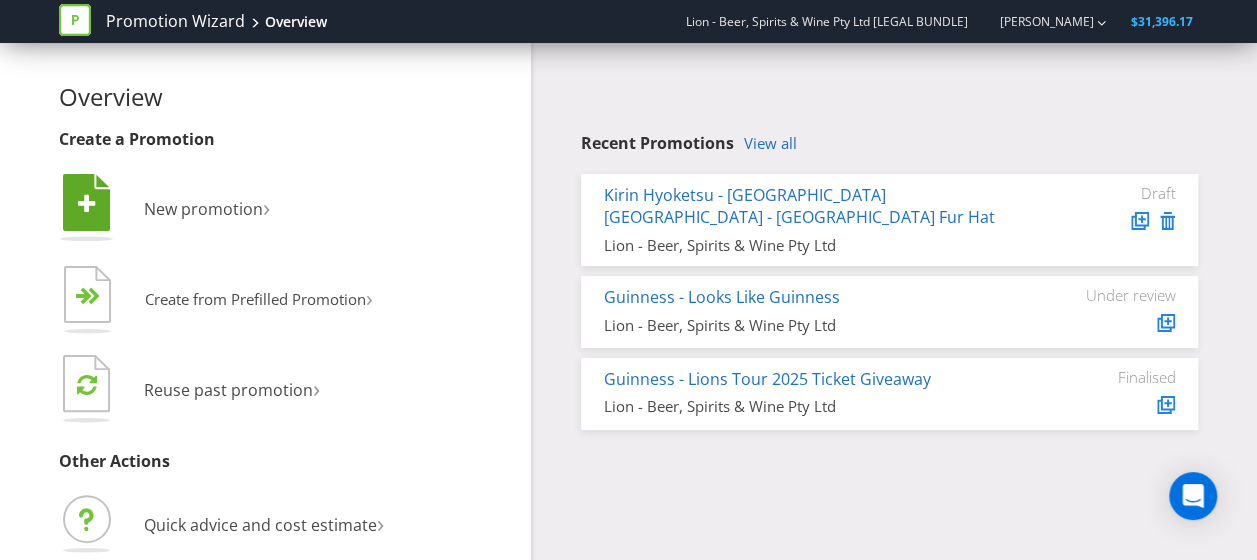 click on " New promotion  ›" at bounding box center [288, 210] 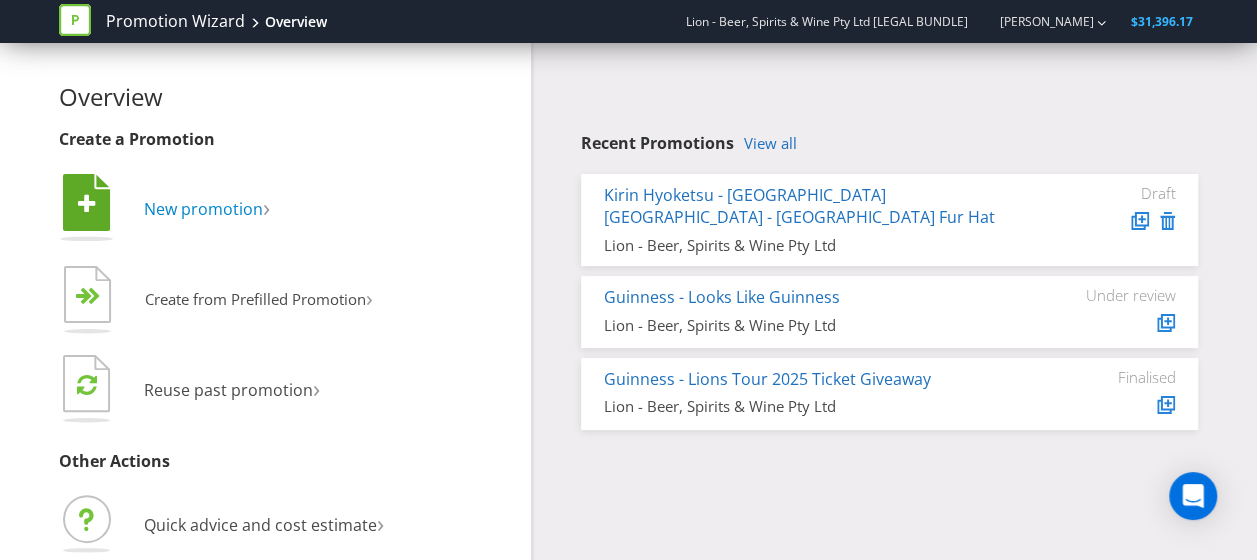 click on "New promotion" at bounding box center (203, 209) 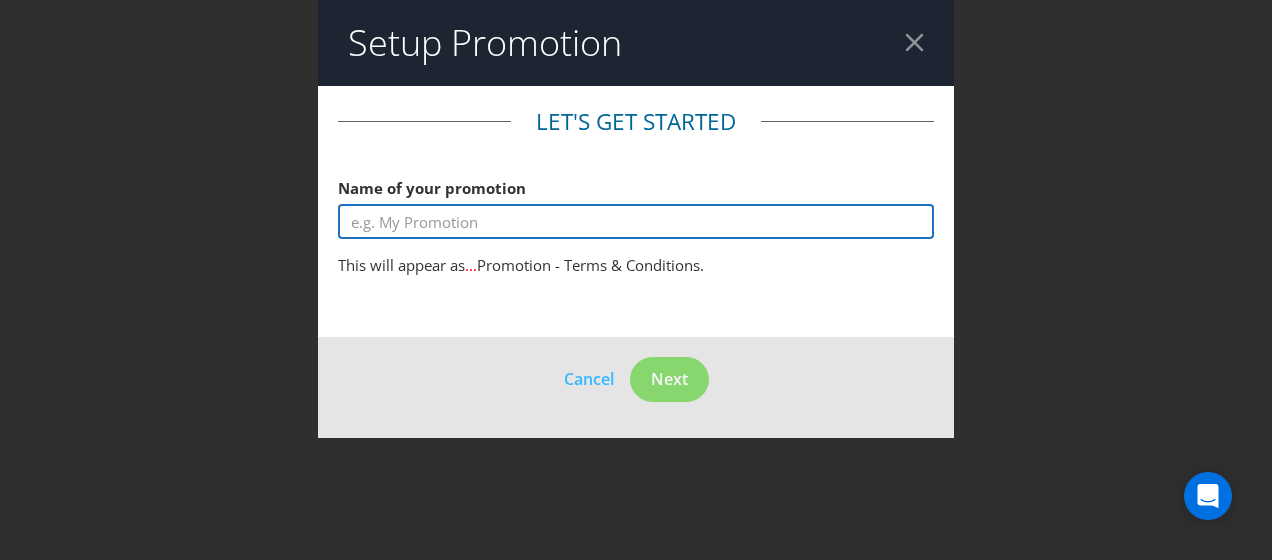 click at bounding box center [636, 221] 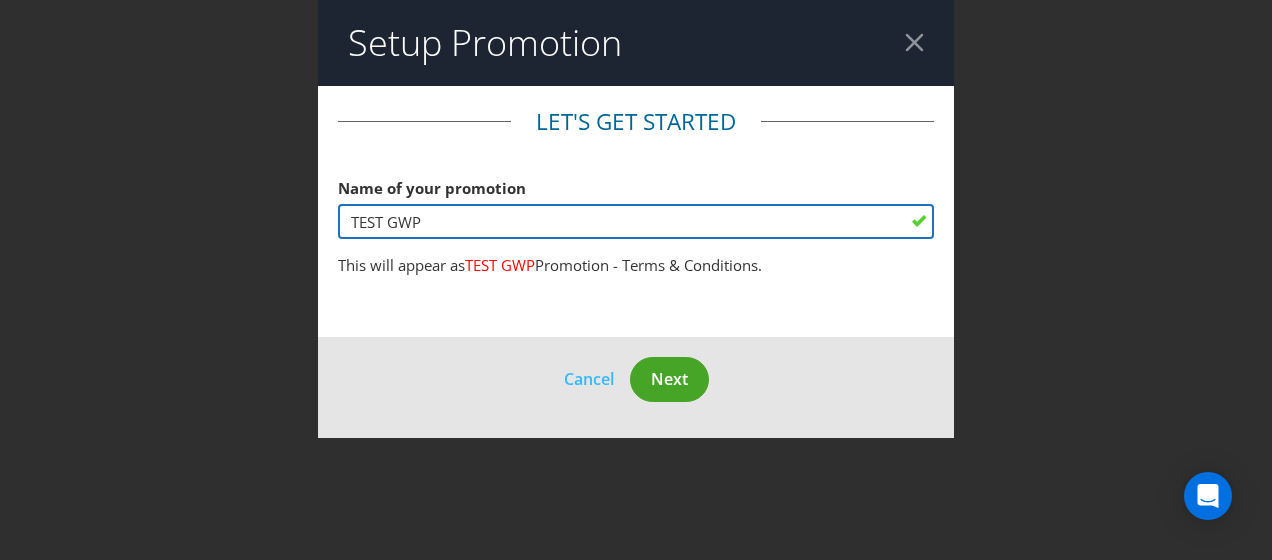 type on "TEST GWP" 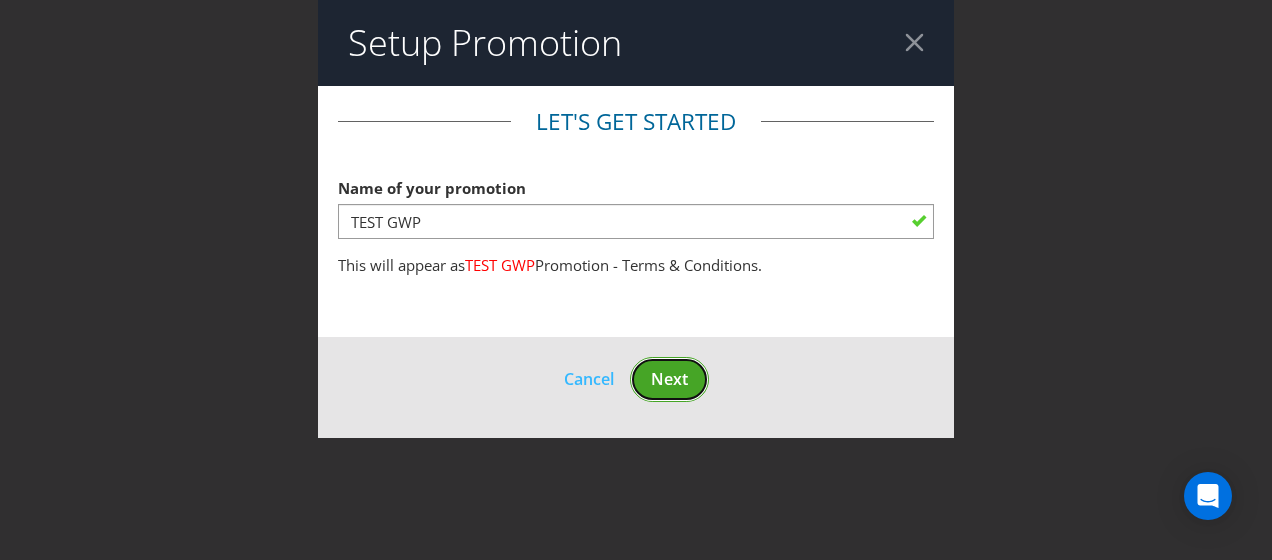 click on "Next" at bounding box center (669, 379) 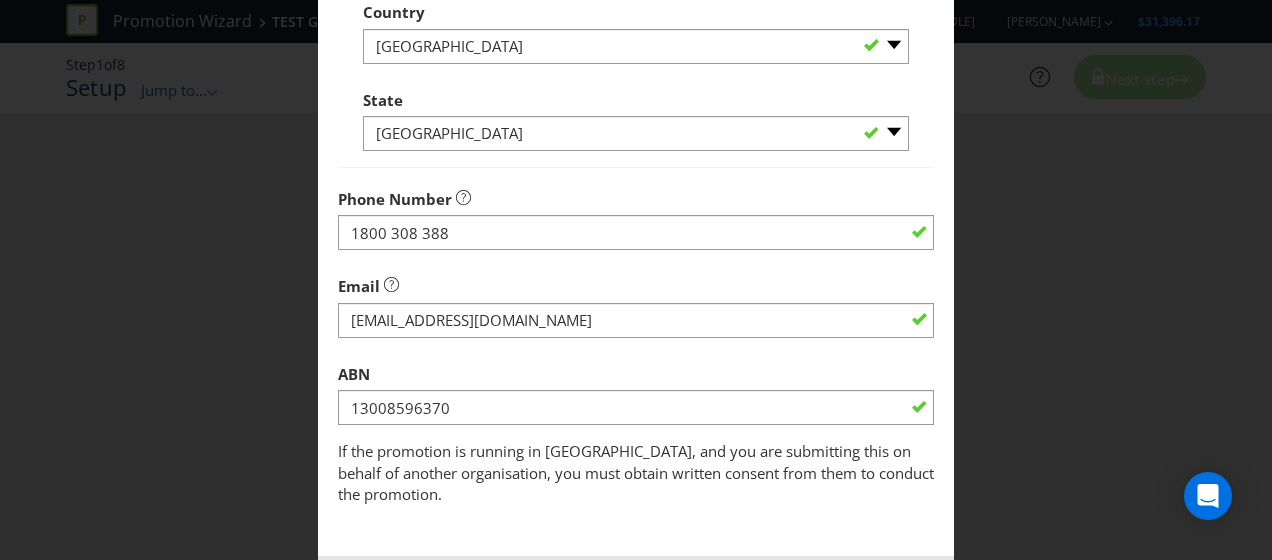 scroll, scrollTop: 744, scrollLeft: 0, axis: vertical 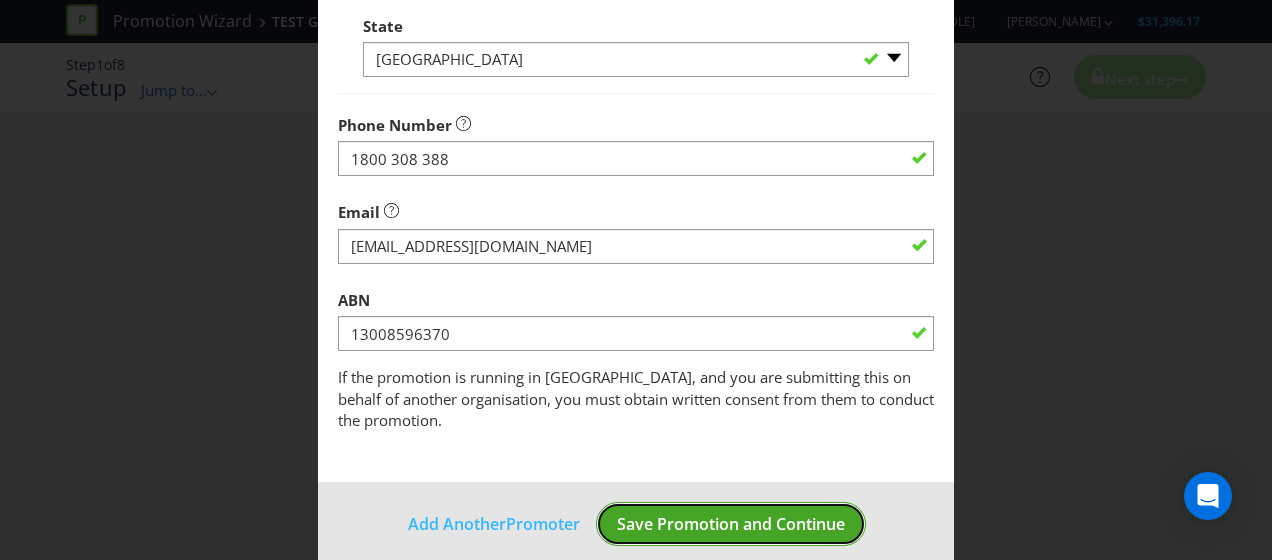 click on "Save Promotion and Continue" at bounding box center [731, 524] 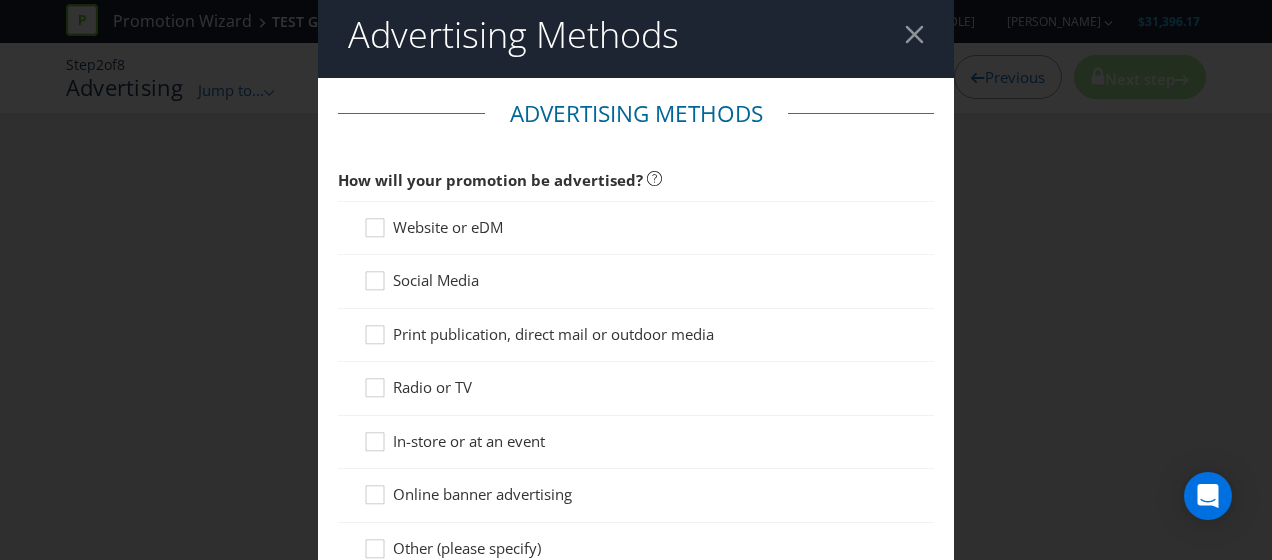 scroll, scrollTop: 0, scrollLeft: 0, axis: both 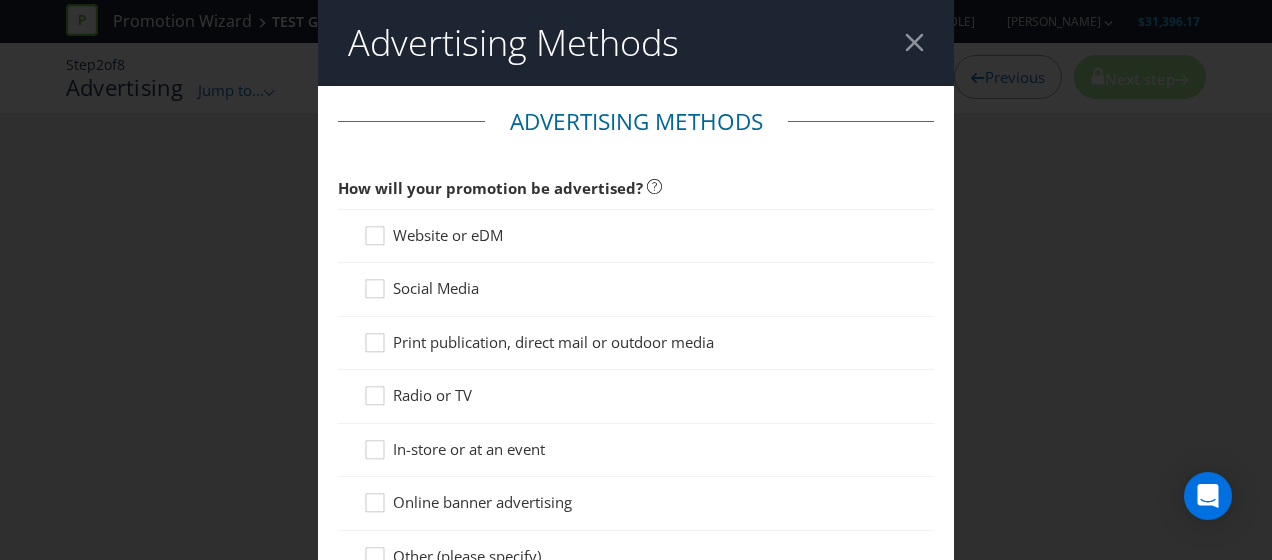 click on "In-store or at an event" at bounding box center (469, 449) 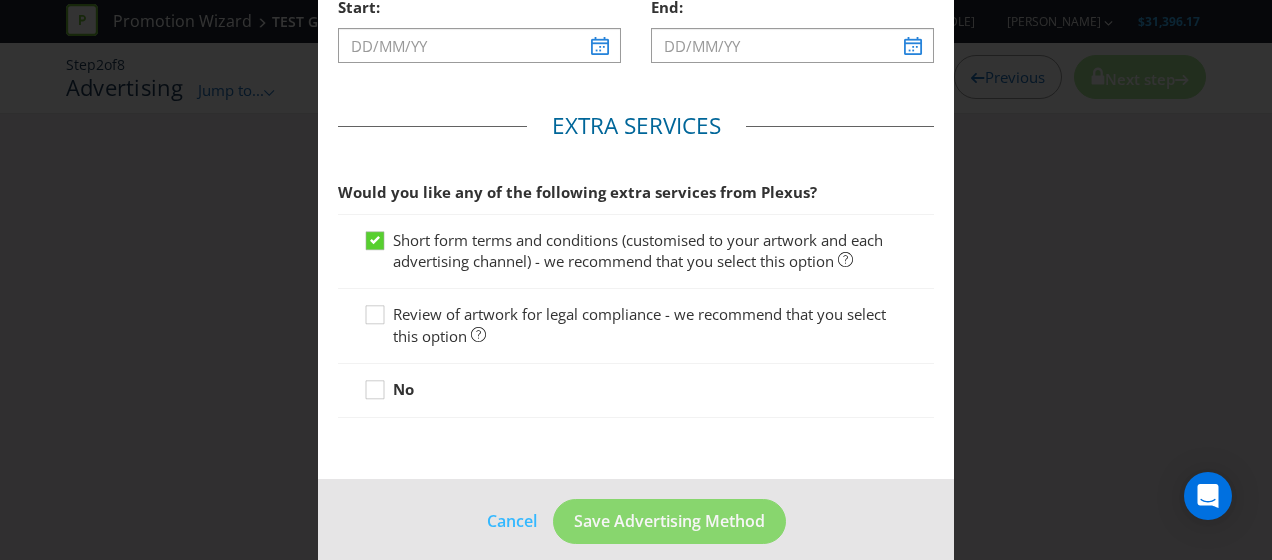 scroll, scrollTop: 766, scrollLeft: 0, axis: vertical 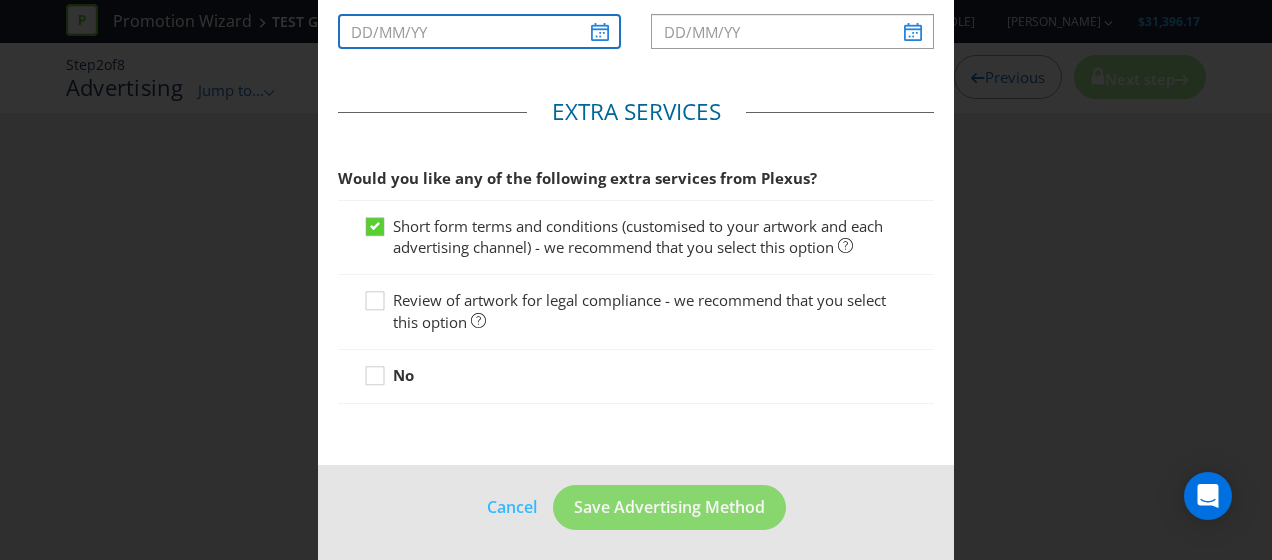 click at bounding box center [479, 31] 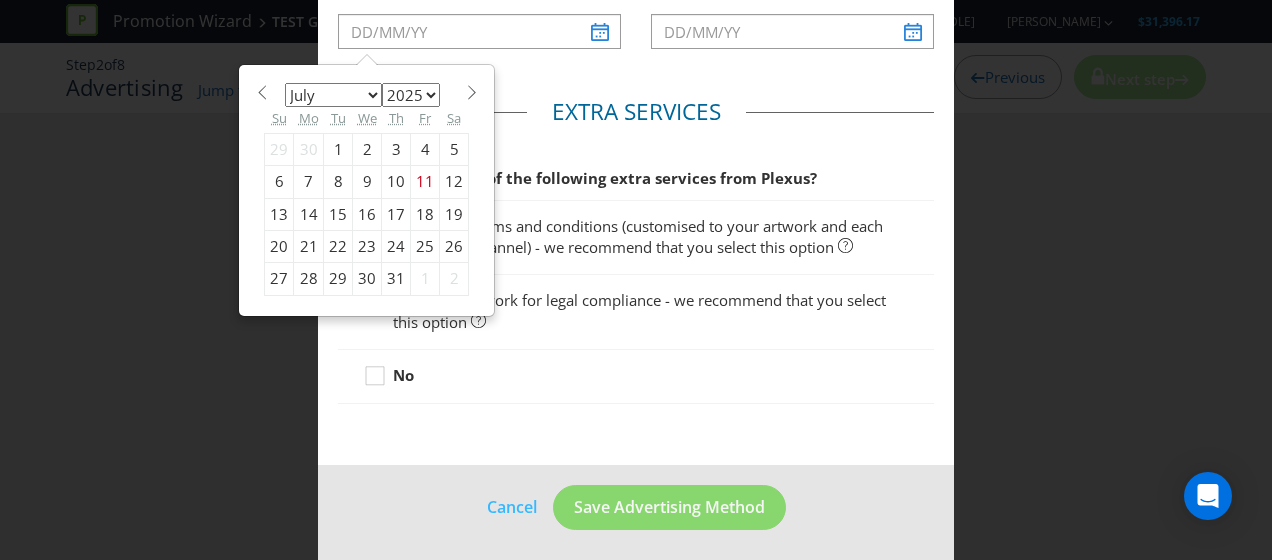 drag, startPoint x: 386, startPoint y: 276, endPoint x: 457, endPoint y: 249, distance: 75.96052 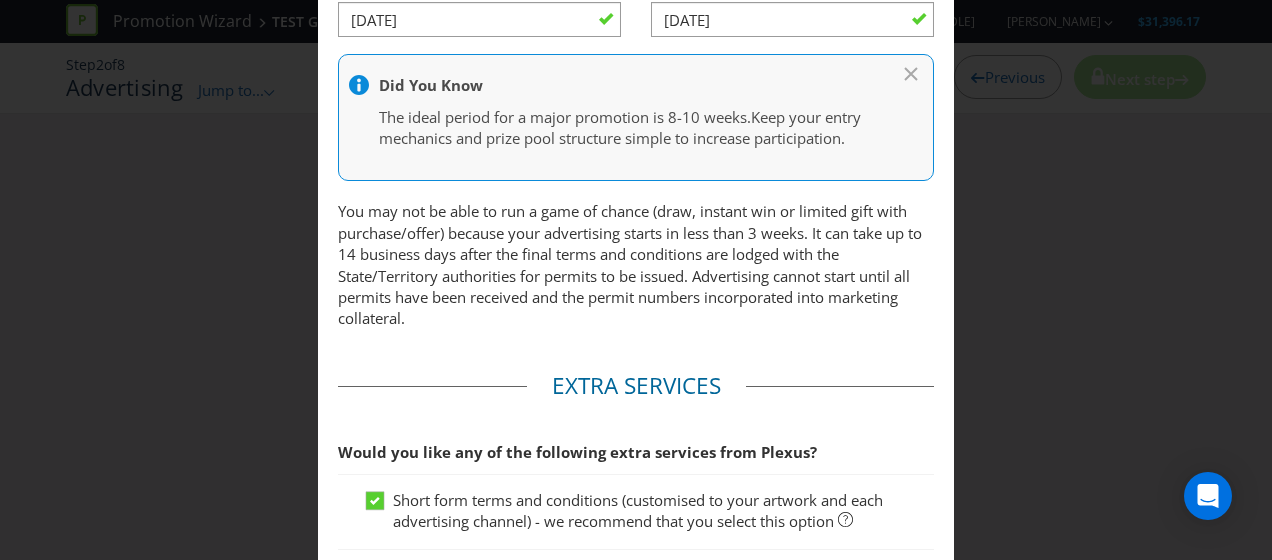 scroll, scrollTop: 512, scrollLeft: 0, axis: vertical 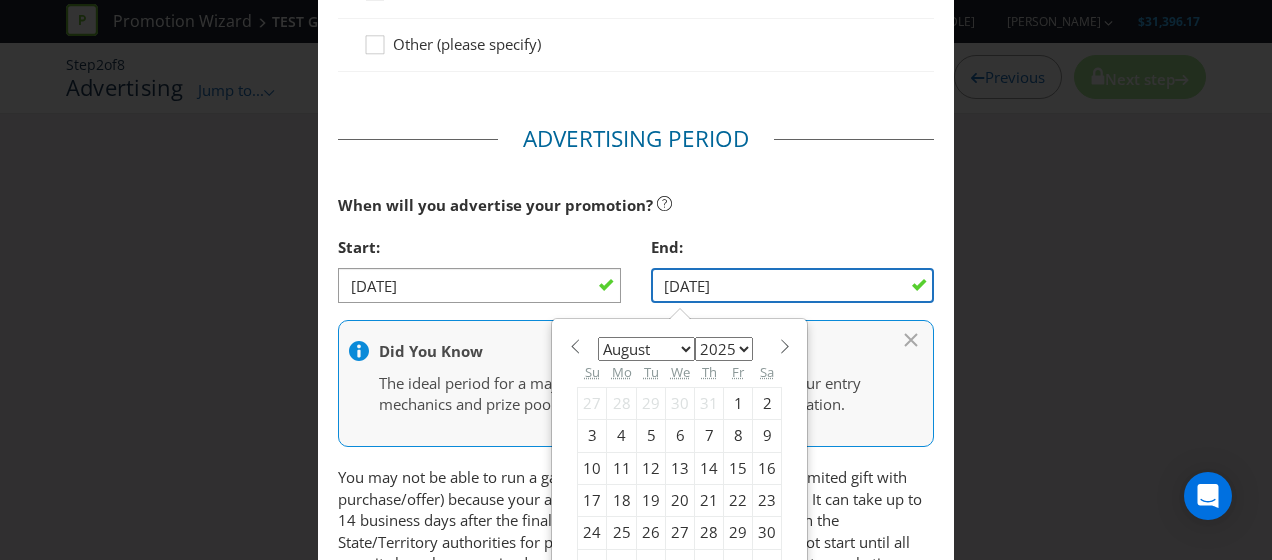 click on "[DATE]" at bounding box center (792, 285) 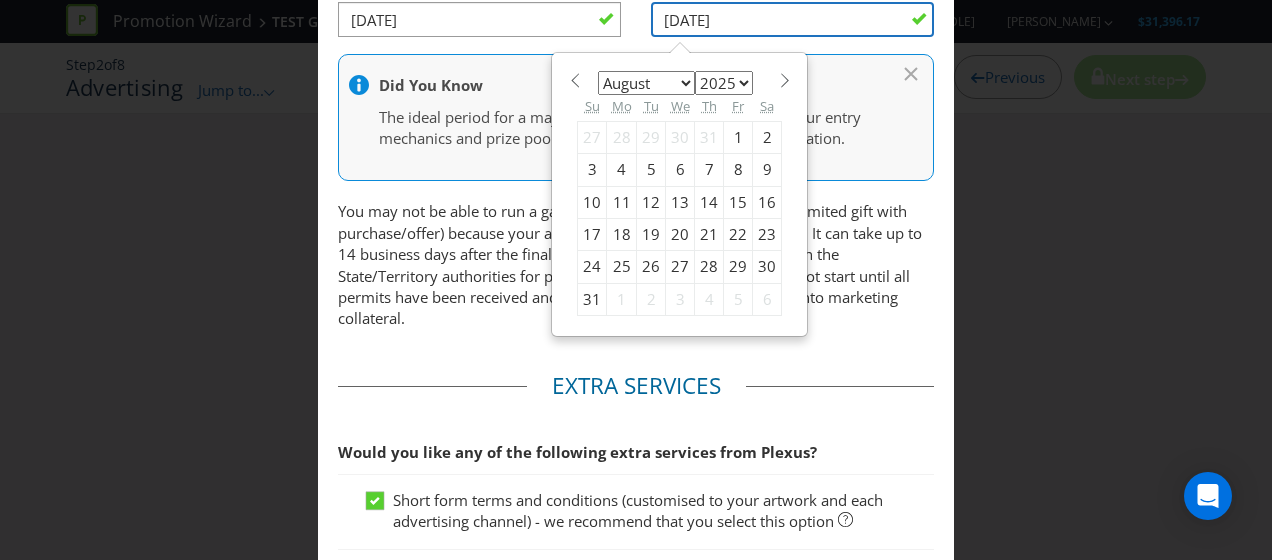 scroll, scrollTop: 778, scrollLeft: 0, axis: vertical 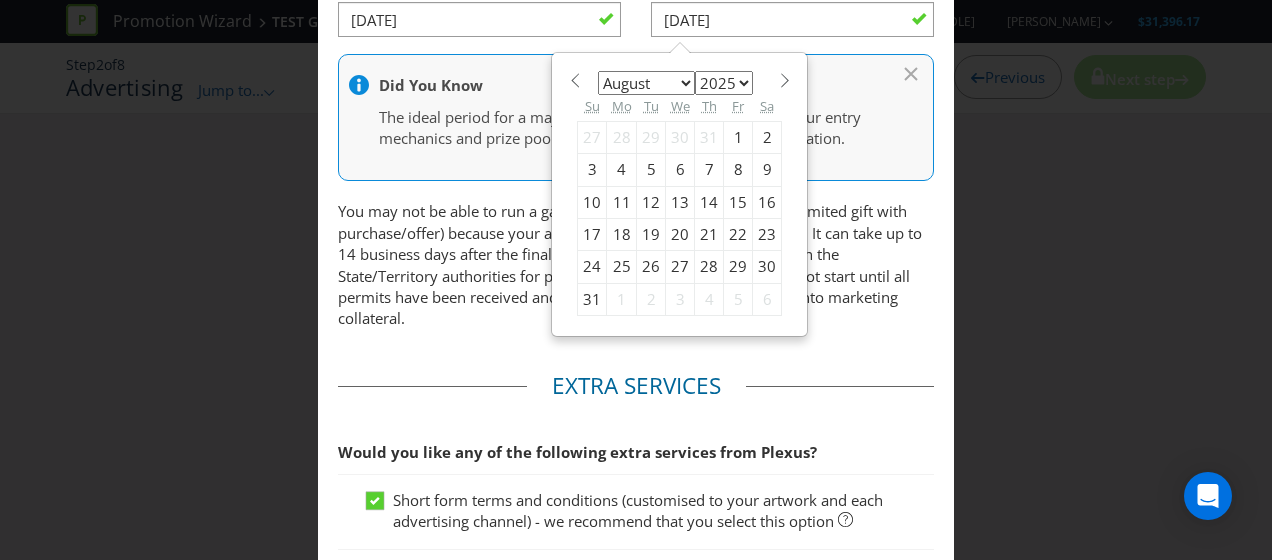 click on "31" at bounding box center (592, 299) 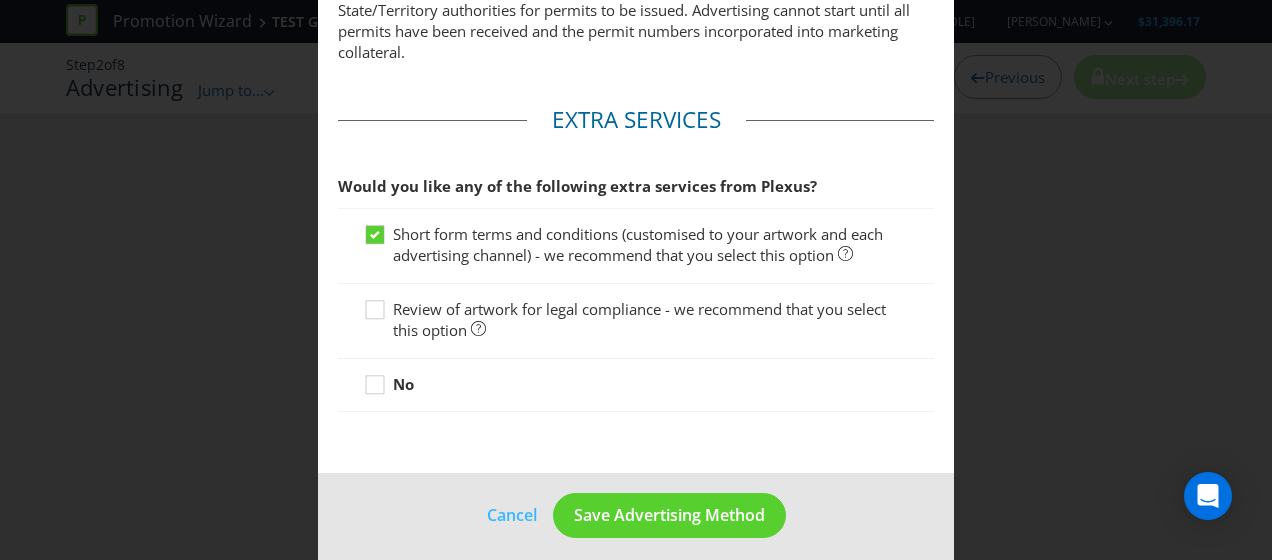 scroll, scrollTop: 1045, scrollLeft: 0, axis: vertical 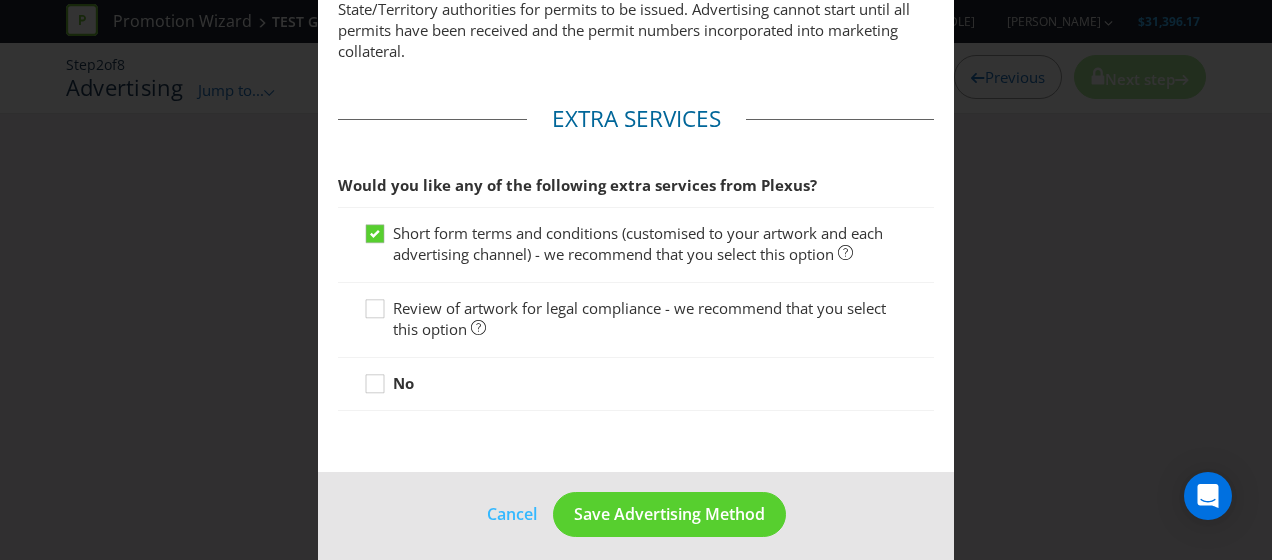 click on "Review of artwork for legal compliance - we recommend that you select this option" at bounding box center (639, 318) 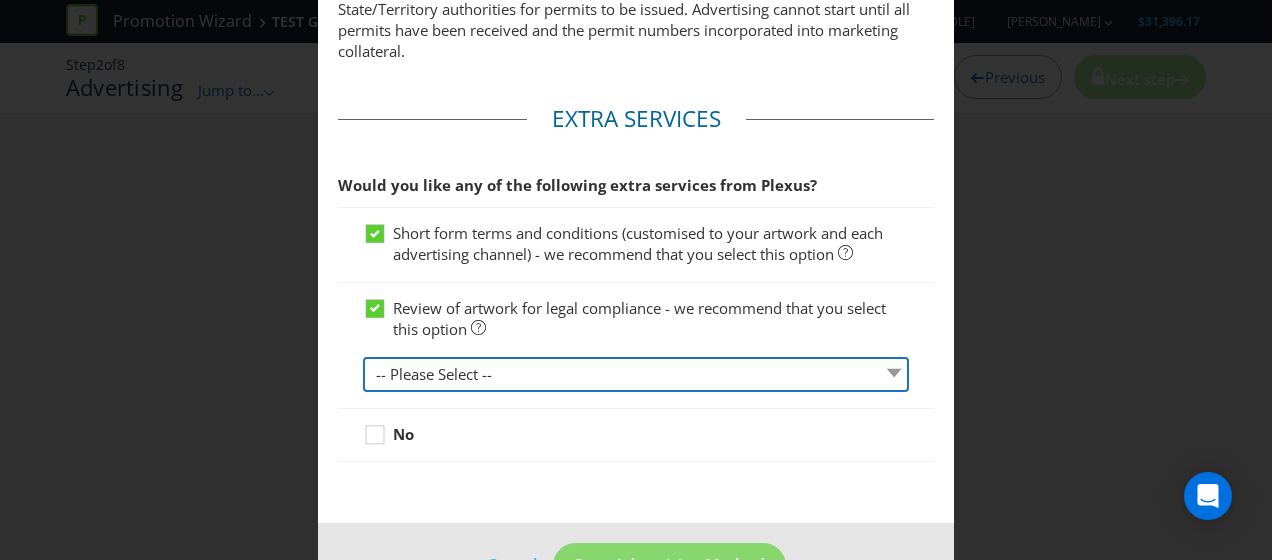 drag, startPoint x: 592, startPoint y: 389, endPoint x: 586, endPoint y: 408, distance: 19.924858 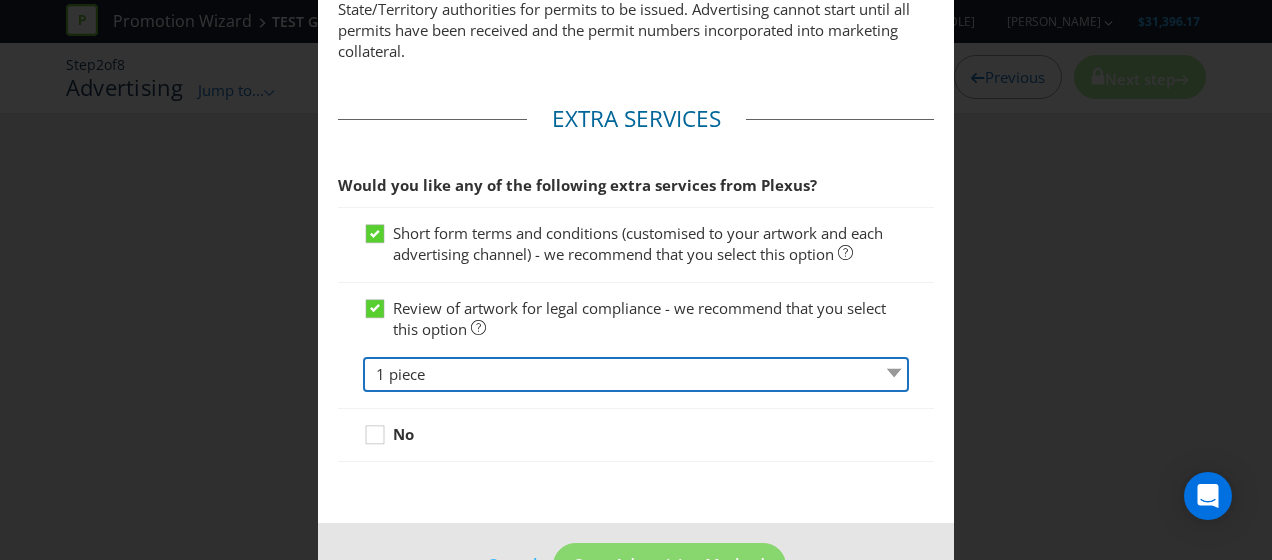 click on "-- Please Select -- 1 piece 2-4 pieces (provided at same time) 5-7 pieces (provided at same time) For more than 7 pieces, please contact us for a quote" at bounding box center (636, 374) 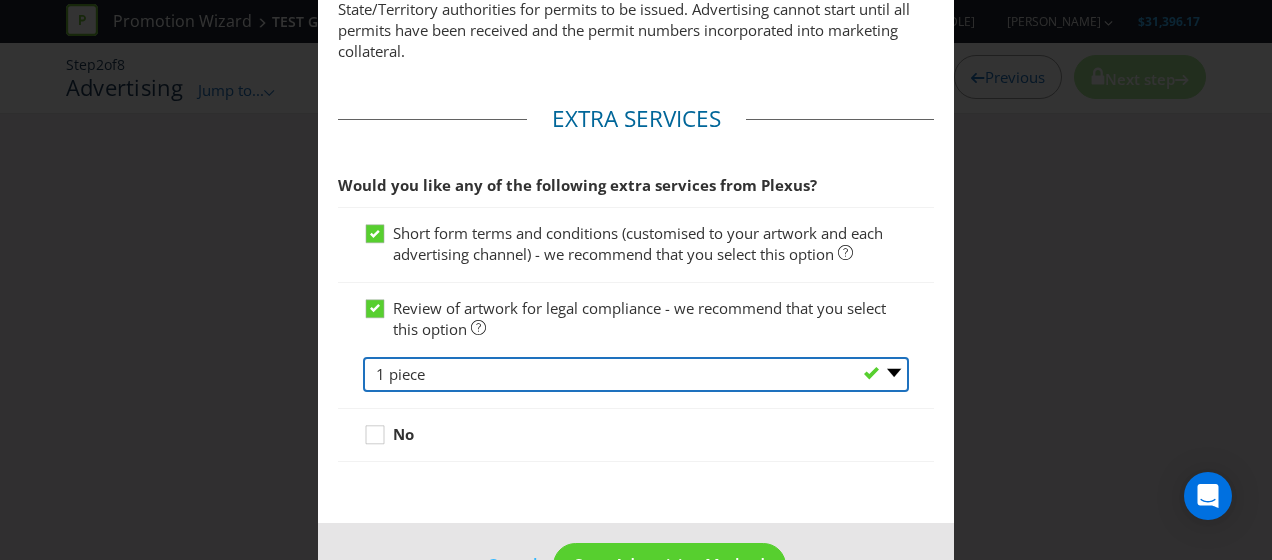 scroll, scrollTop: 1125, scrollLeft: 0, axis: vertical 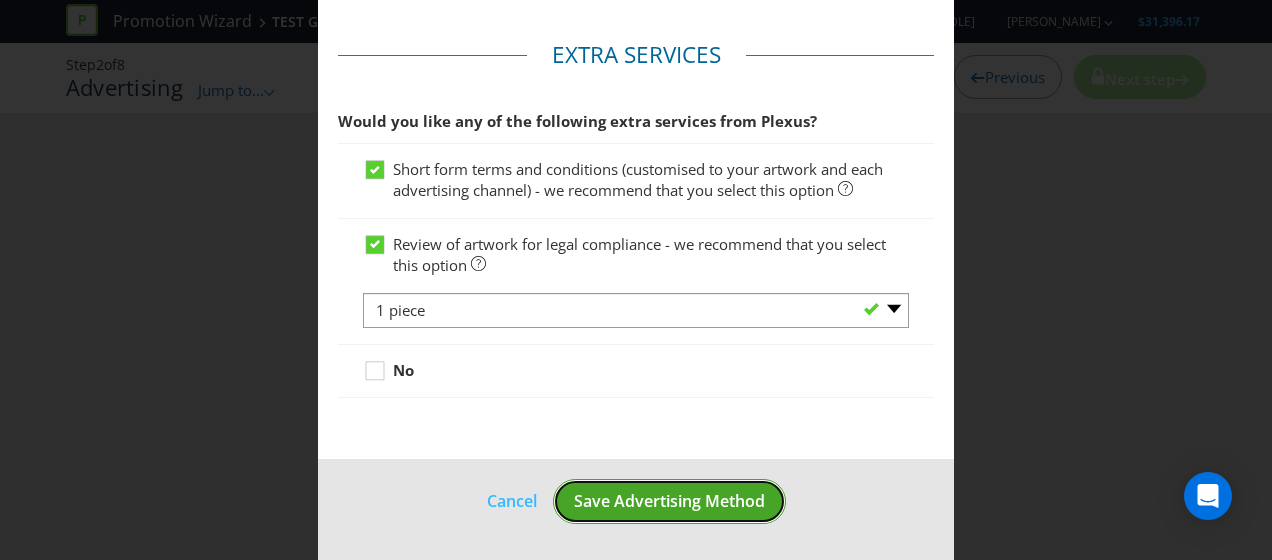 click on "Save Advertising Method" at bounding box center (669, 501) 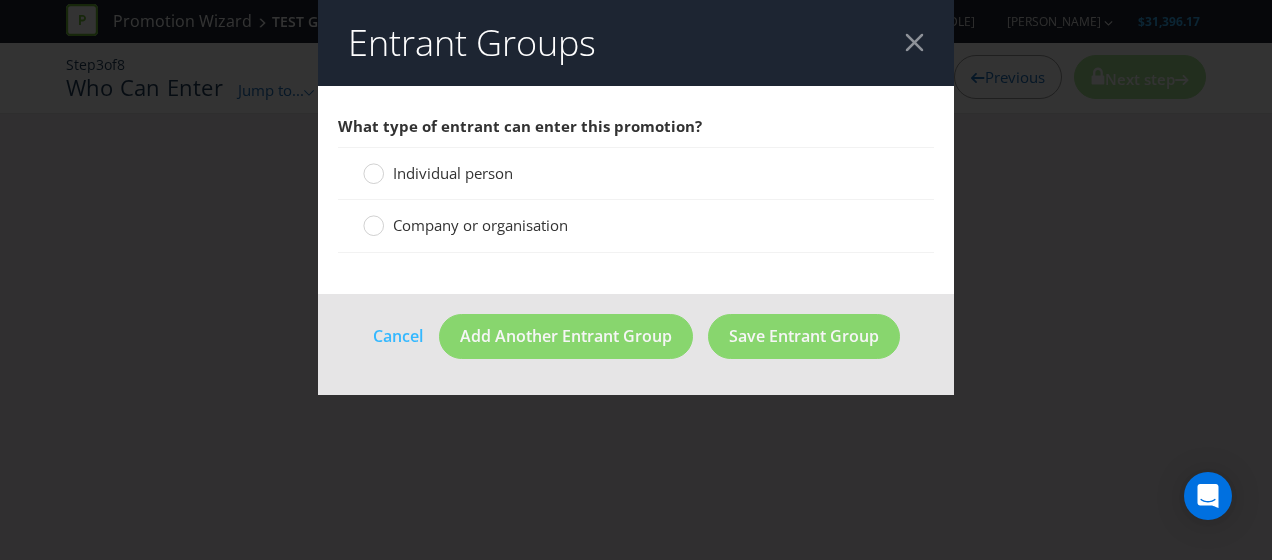 click on "Individual person" at bounding box center (453, 173) 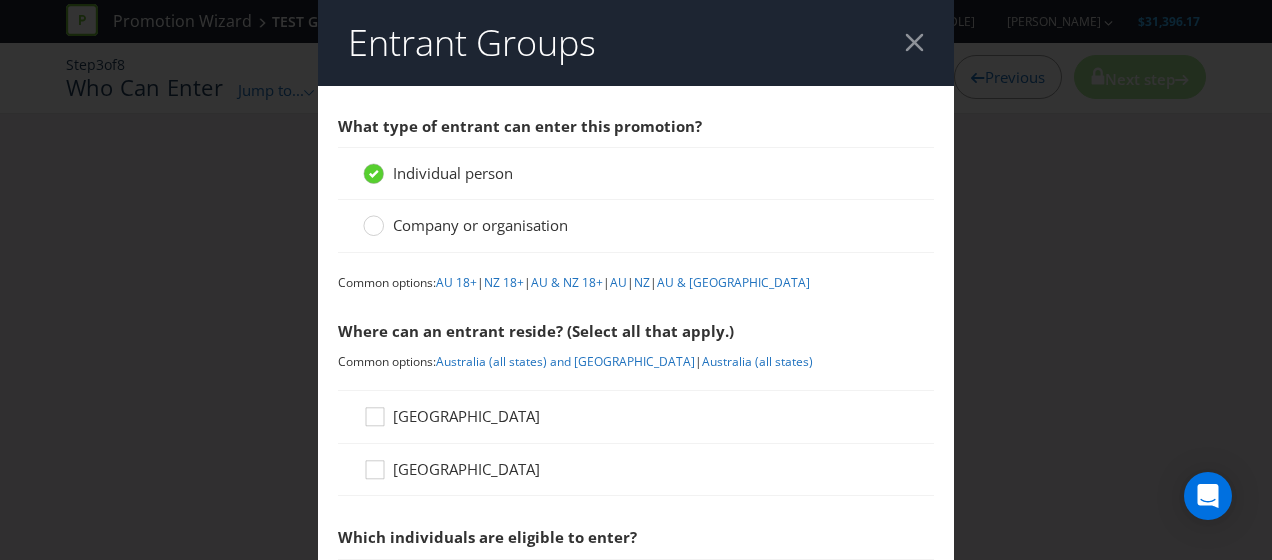 scroll, scrollTop: 266, scrollLeft: 0, axis: vertical 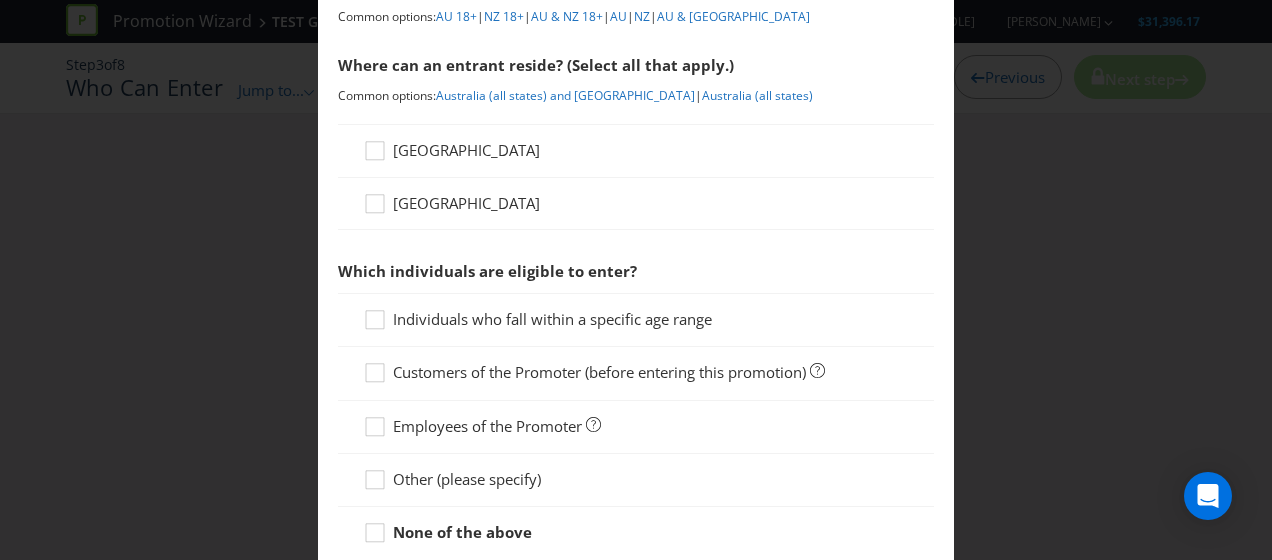 click on "[GEOGRAPHIC_DATA]" at bounding box center [466, 150] 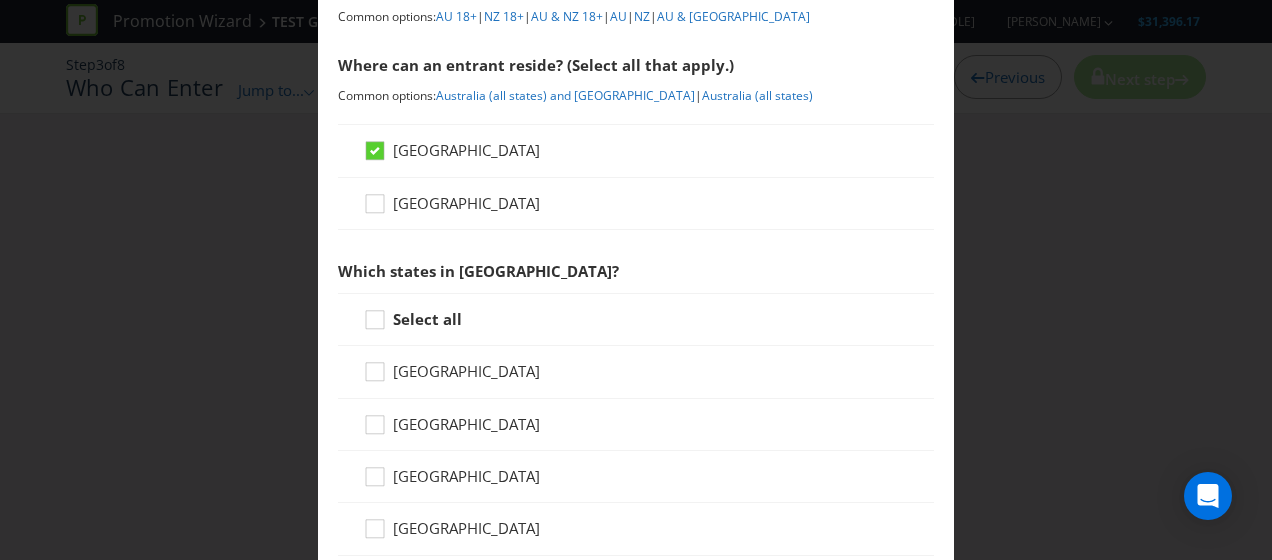 click on "Select all" at bounding box center (427, 319) 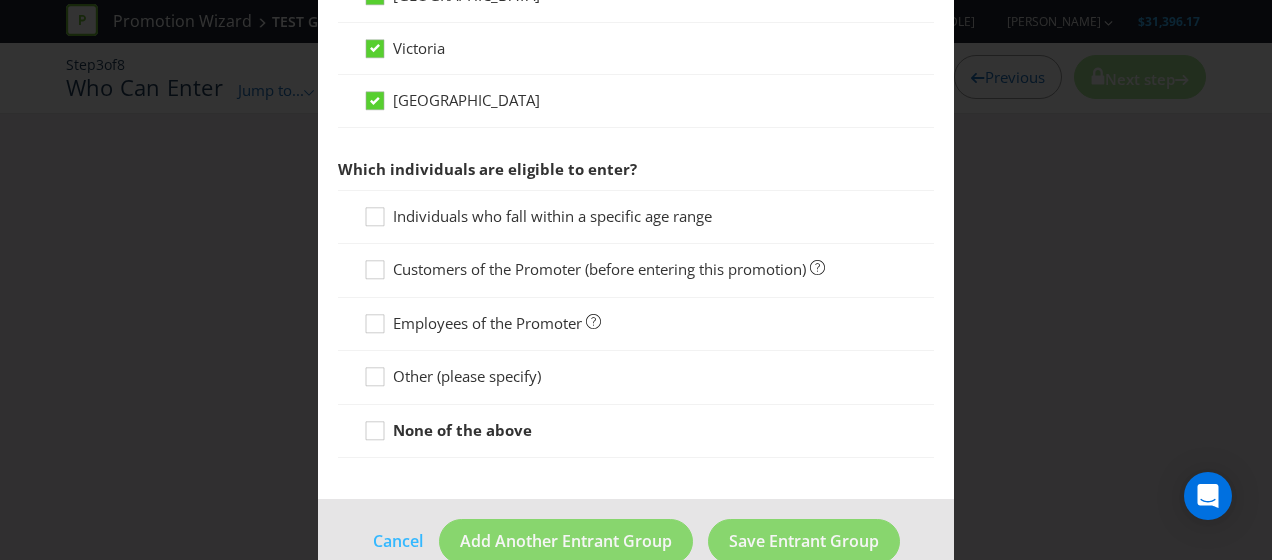 scroll, scrollTop: 936, scrollLeft: 0, axis: vertical 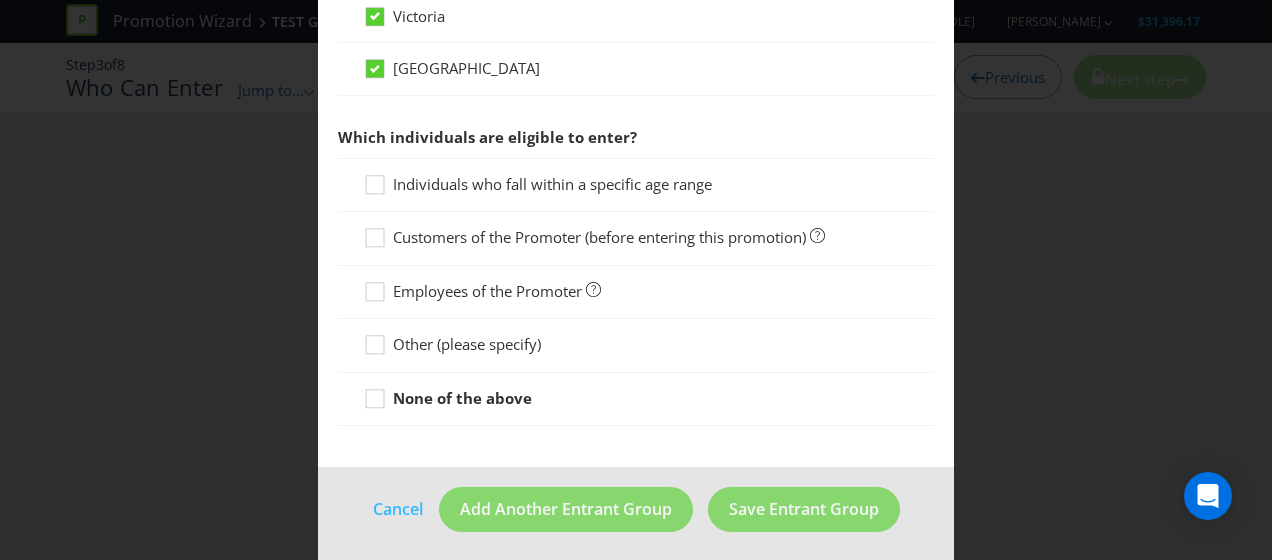 click on "Individuals who fall within a specific age range" at bounding box center [552, 184] 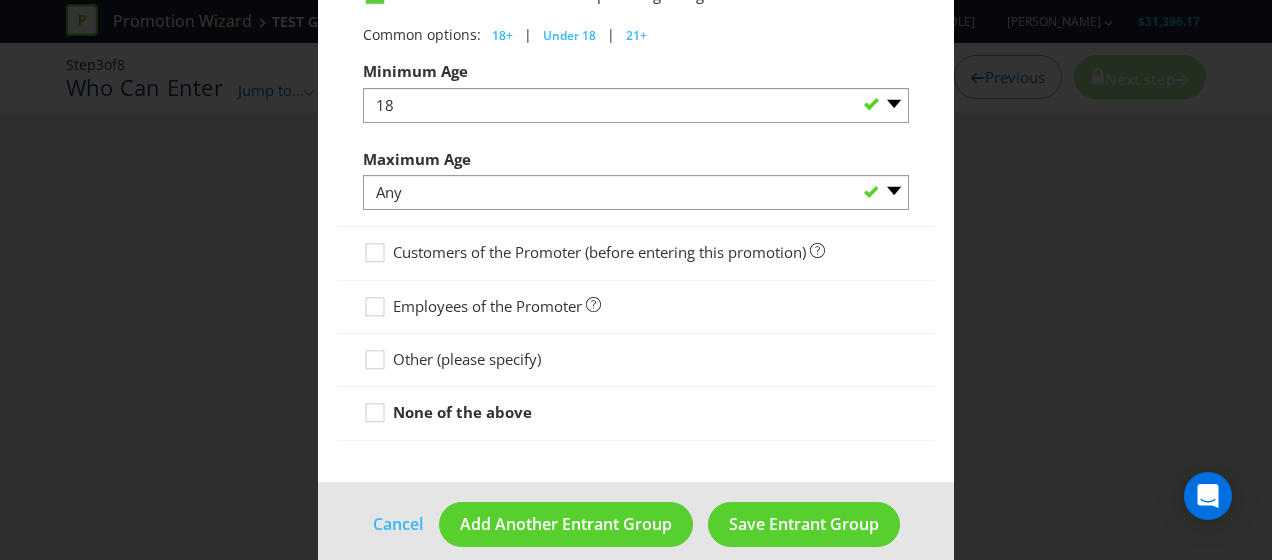 scroll, scrollTop: 1140, scrollLeft: 0, axis: vertical 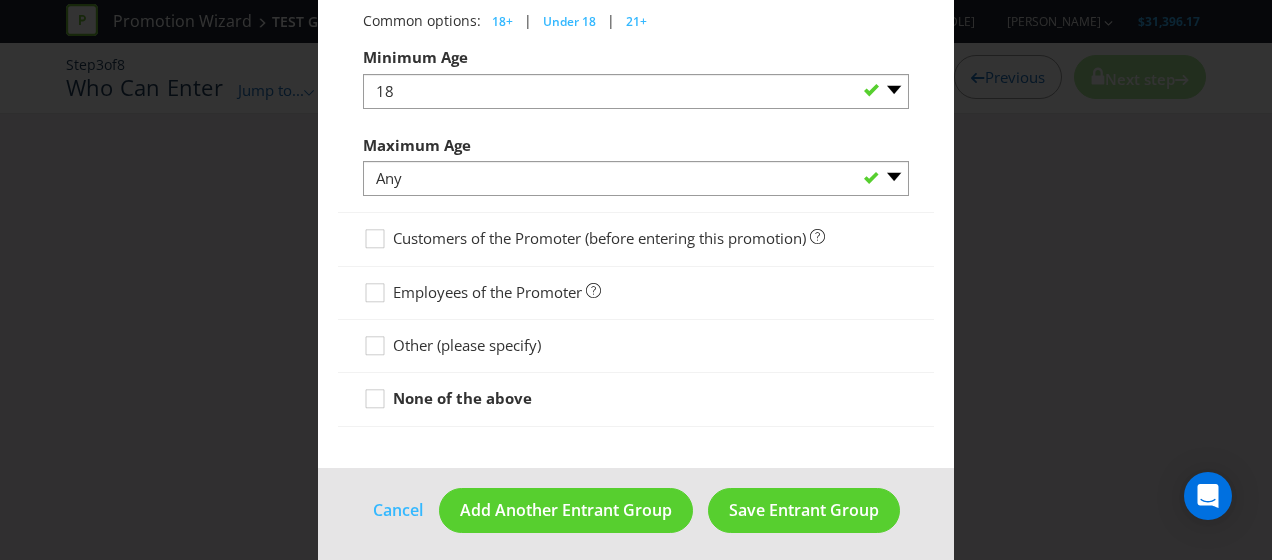 click on "Customers of the Promoter (before entering this promotion)" at bounding box center (599, 238) 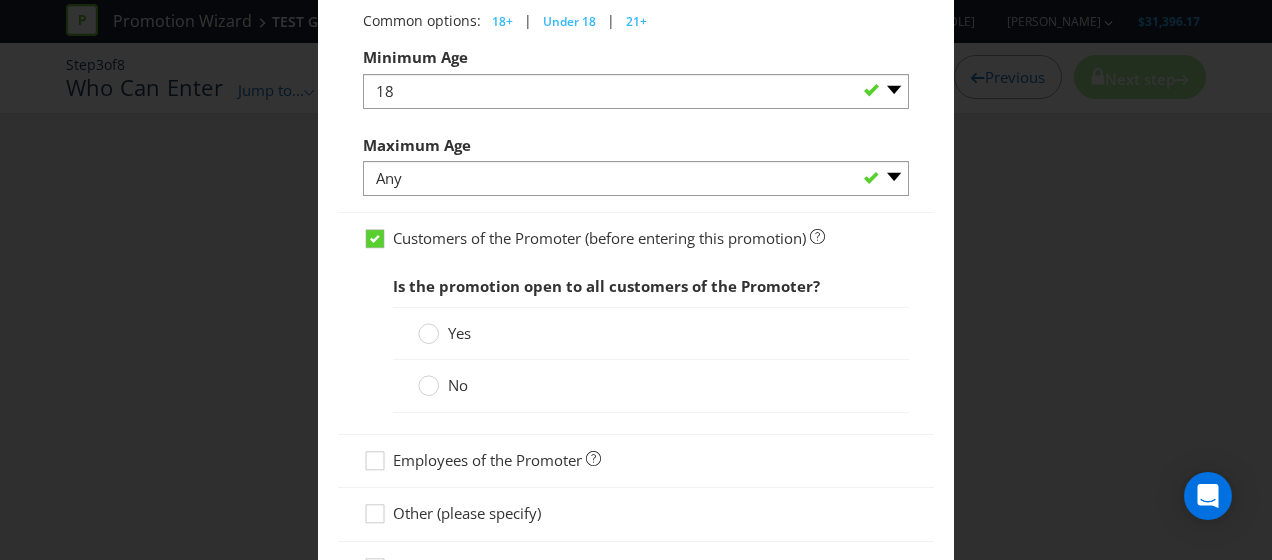 click at bounding box center (636, 250) 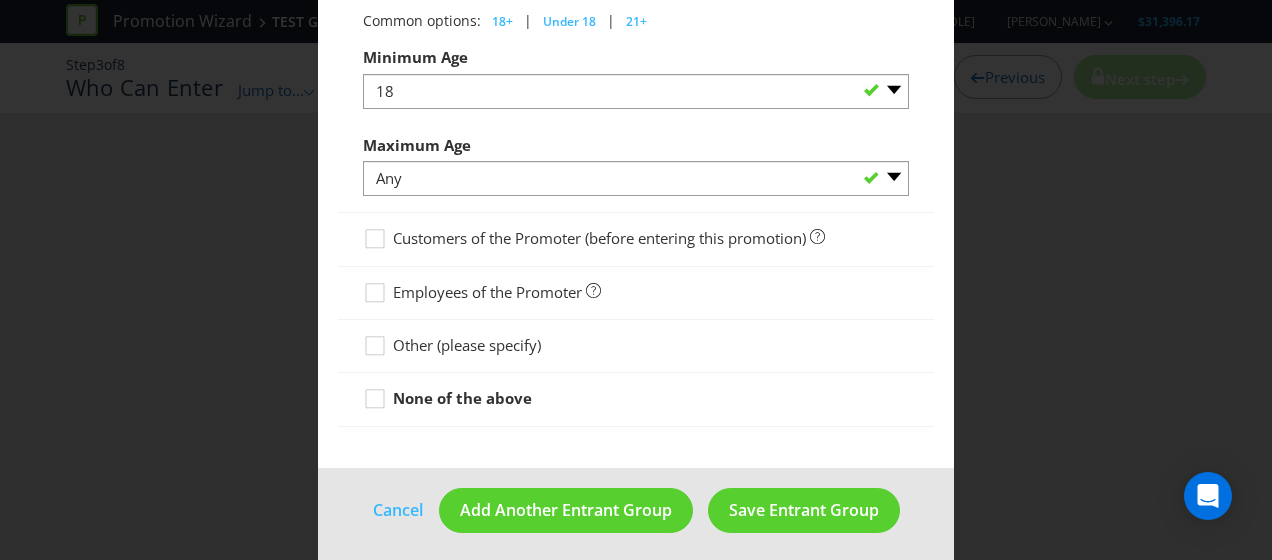 drag, startPoint x: 396, startPoint y: 382, endPoint x: 448, endPoint y: 398, distance: 54.405884 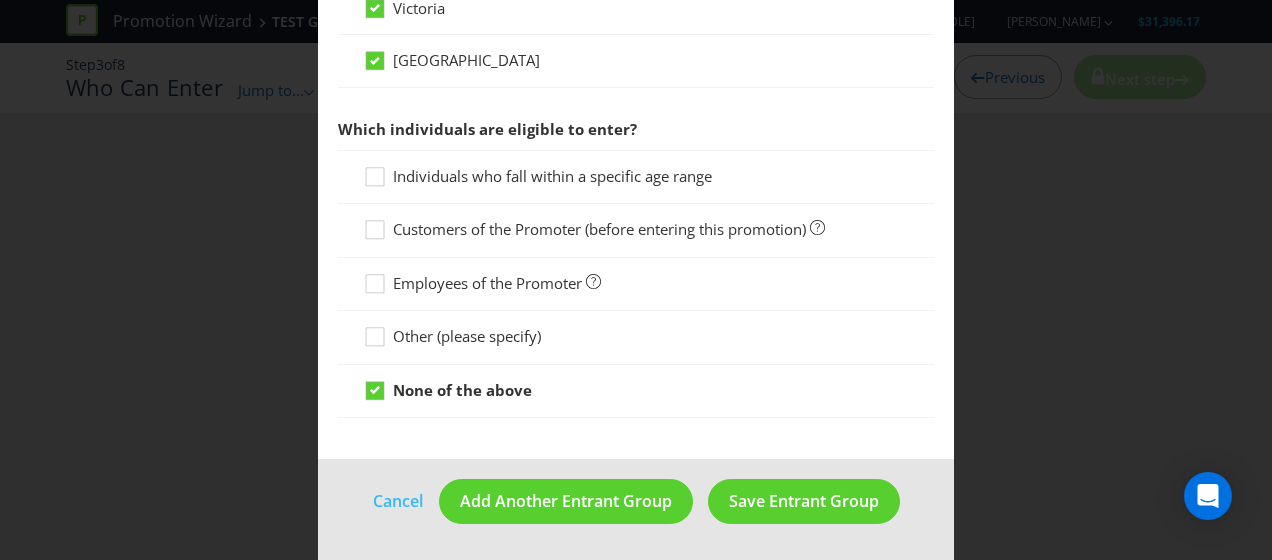 scroll, scrollTop: 936, scrollLeft: 0, axis: vertical 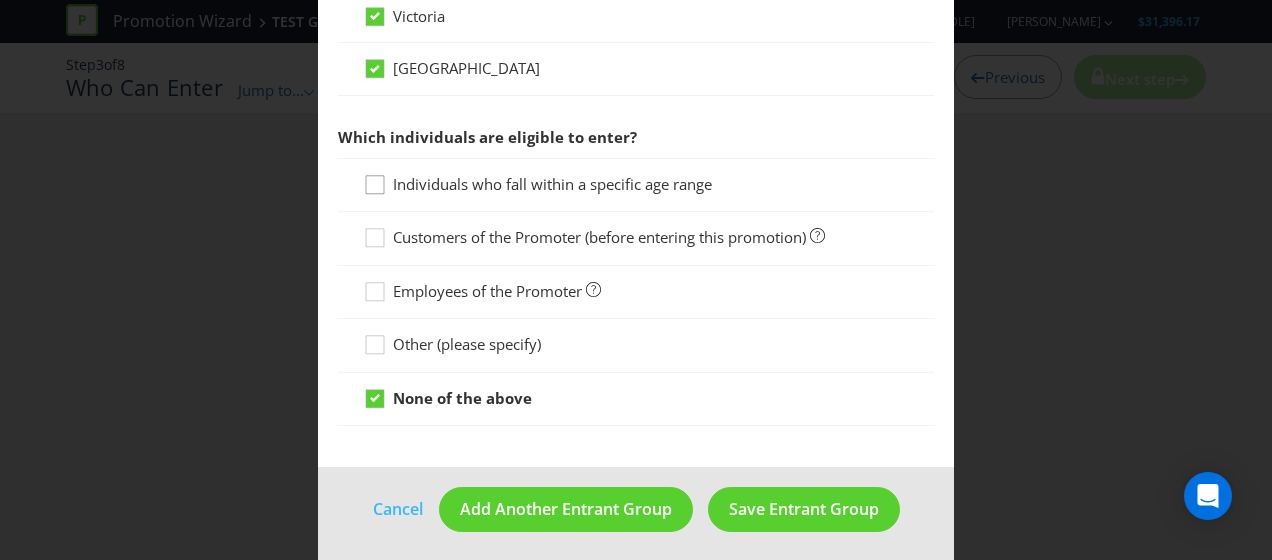 click 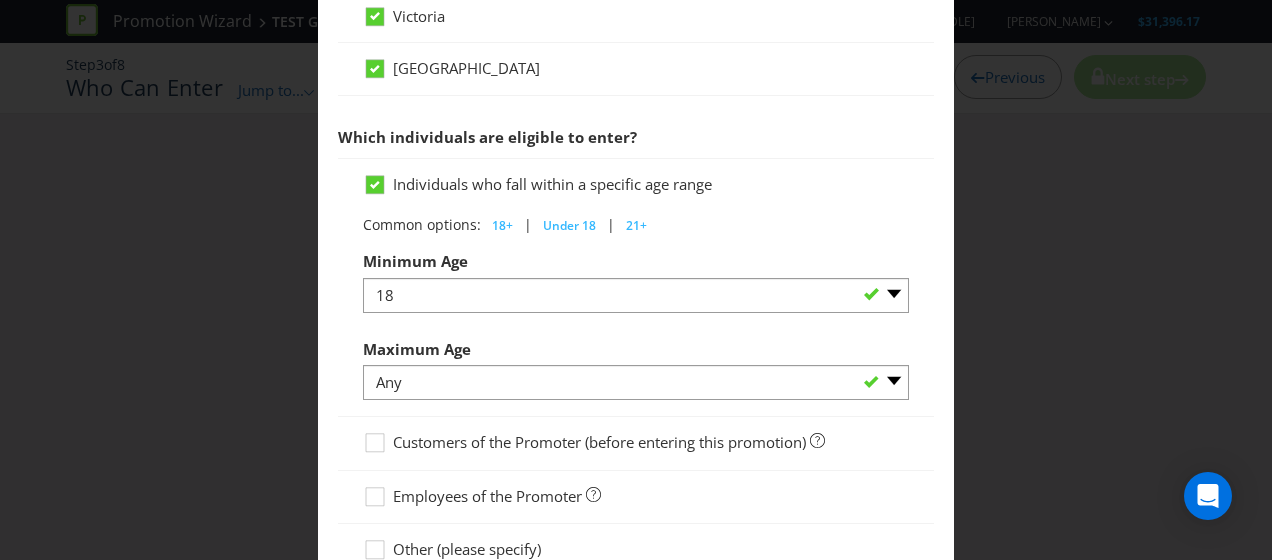 scroll, scrollTop: 1140, scrollLeft: 0, axis: vertical 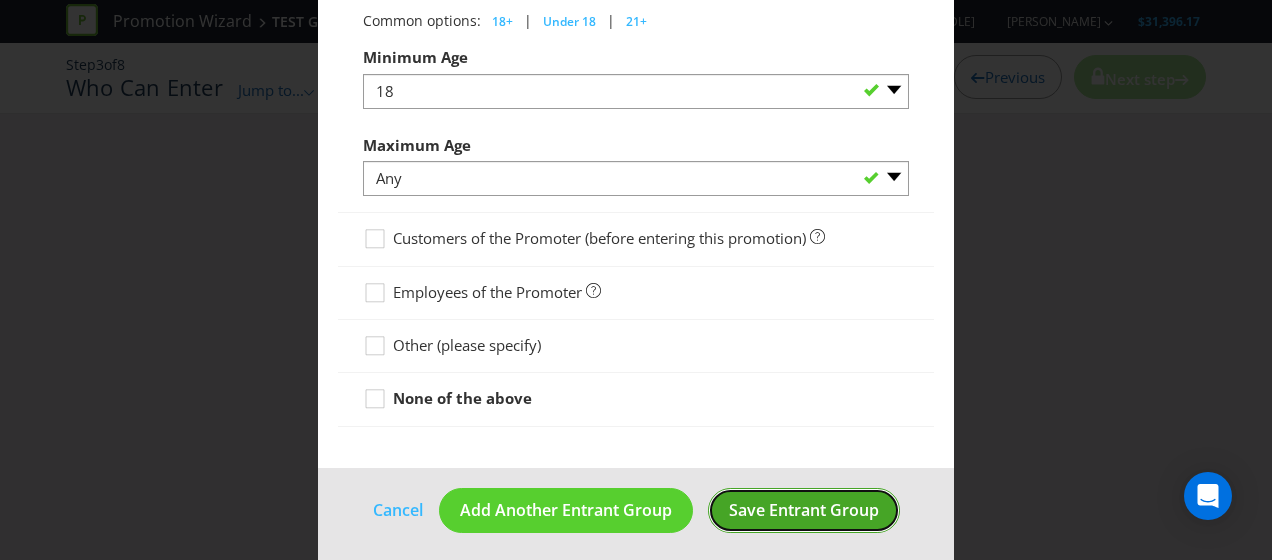 click on "Save Entrant Group" at bounding box center [804, 510] 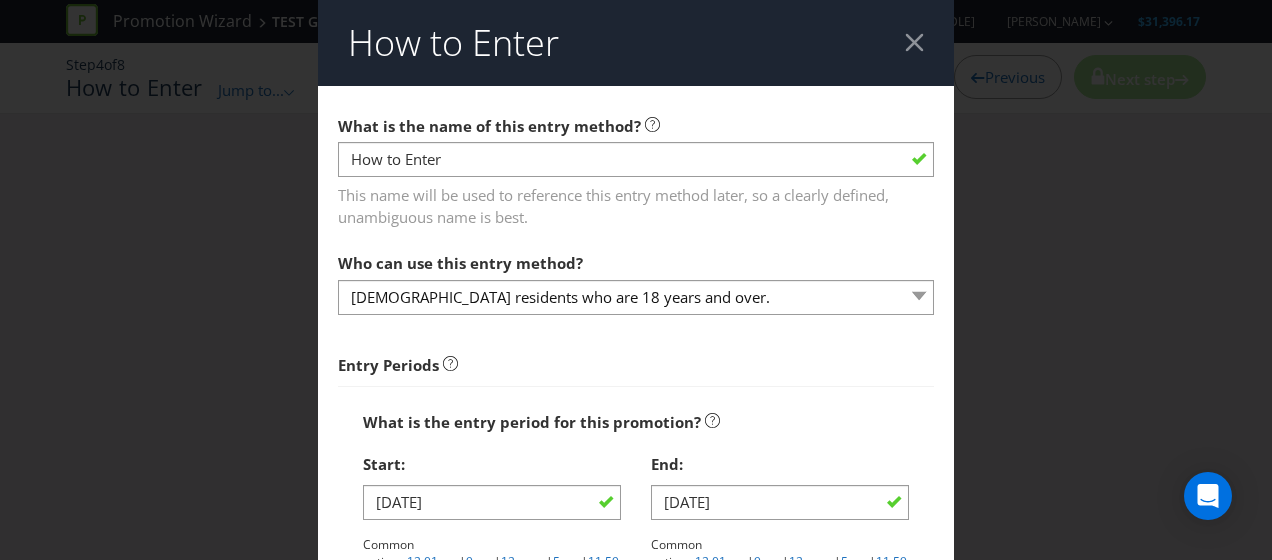click on "This name will be used to reference this entry method later, so a clearly defined, unambiguous name is best." at bounding box center [636, 202] 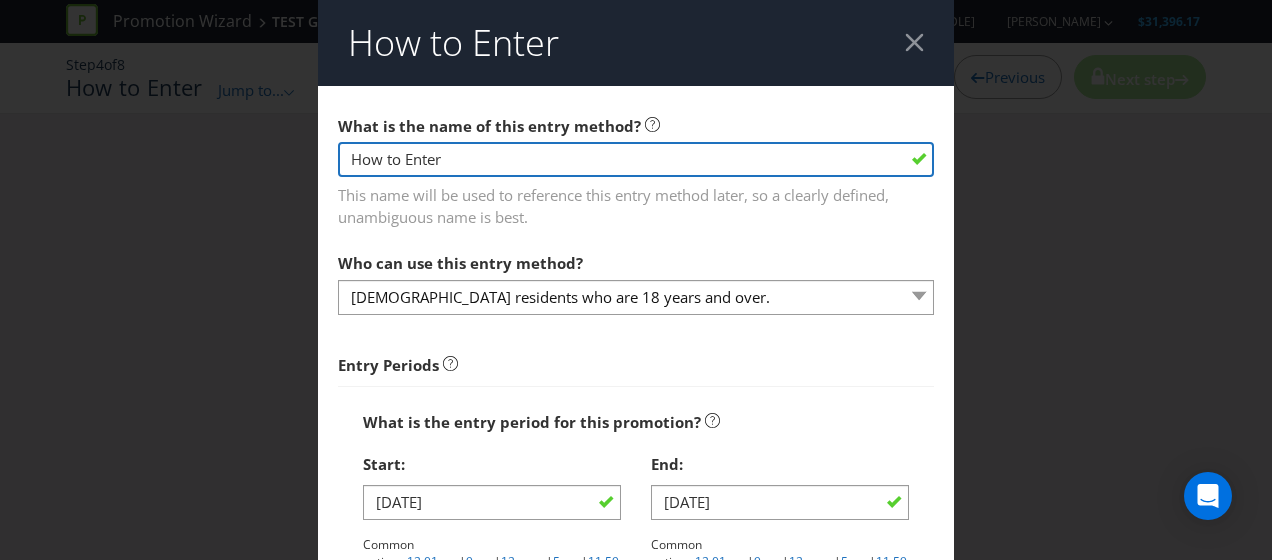 click on "How to Enter" at bounding box center [636, 159] 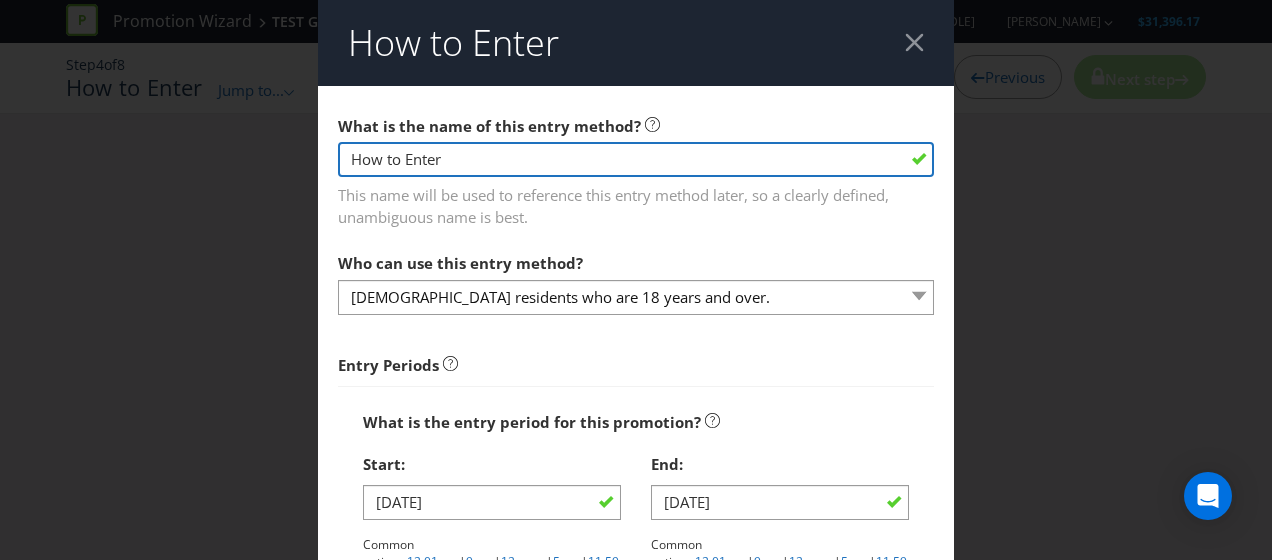 drag, startPoint x: 516, startPoint y: 165, endPoint x: 301, endPoint y: 168, distance: 215.02094 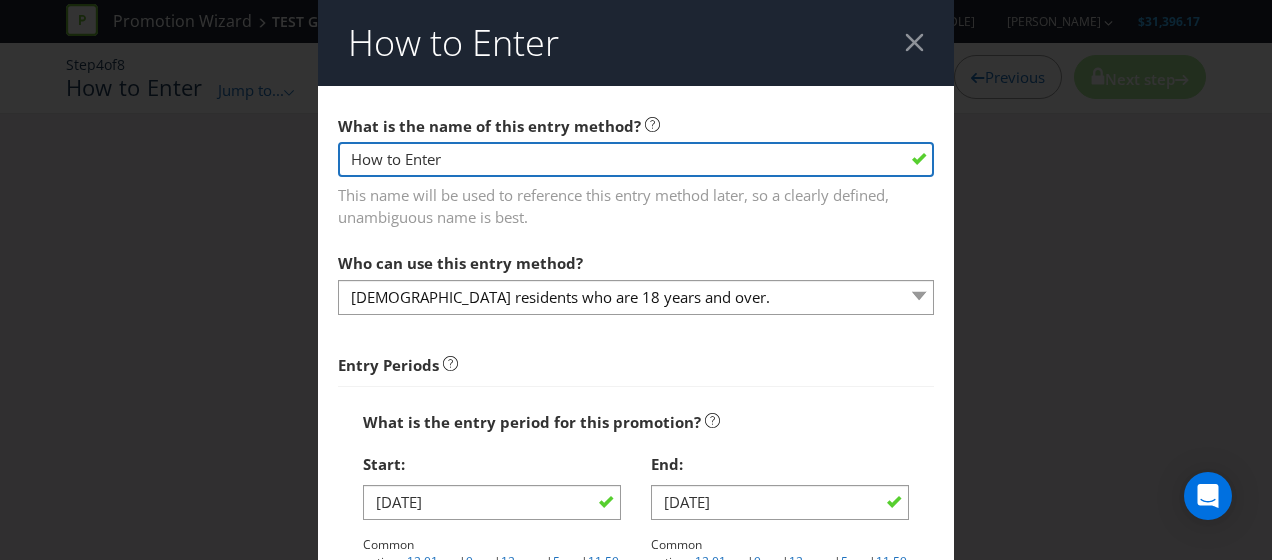 click on "How to Enter What is the name of this entry method?   How to Enter This name will be used to reference this entry method later, so a clearly defined, unambiguous name is best. Who can use this entry method?   Australian residents who are 18 years and over. Australian residents who are 18 years and over.   Entry Periods     What is the entry period for this promotion?   Start: 31/07/25 Common options:  12:01 am   |  9 am   |  12 noon   |  5 pm   |  11:59 pm   01 02 03 04 05 06 07 08 09 10 11 12 00 01 05 10 15 20 25 29 30 35 40 45 50 55 59 am pm   End: 31/08/25 Common options:  12:01 am   |  9 am   |  12 noon   |  5 pm   |  11:59 pm   01 02 03 04 05 06 07 08 09 10 11 12 00 01 05 10 15 20 25 29 30 35 40 45 50 55 59 am pm      Enter multiple entry periods  Add another entry period   Are there limits on how many times someone can enter?   Yes   No       How many entries does the entrant get  each time  that they complete the steps in this entry method?   -- Please select -- One     1" at bounding box center (636, 280) 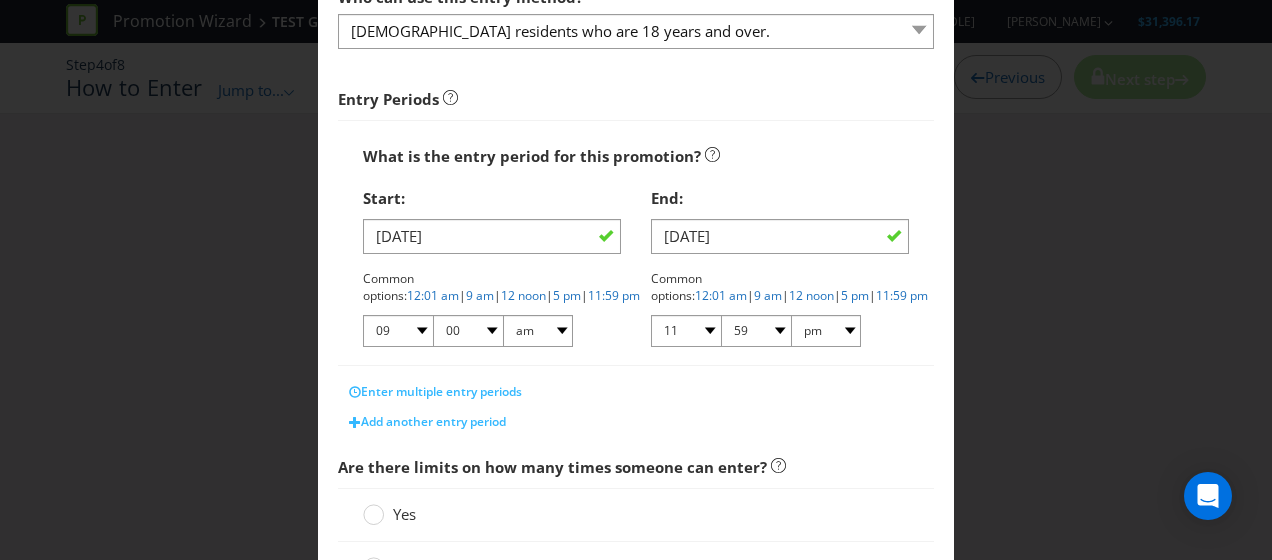 scroll, scrollTop: 533, scrollLeft: 0, axis: vertical 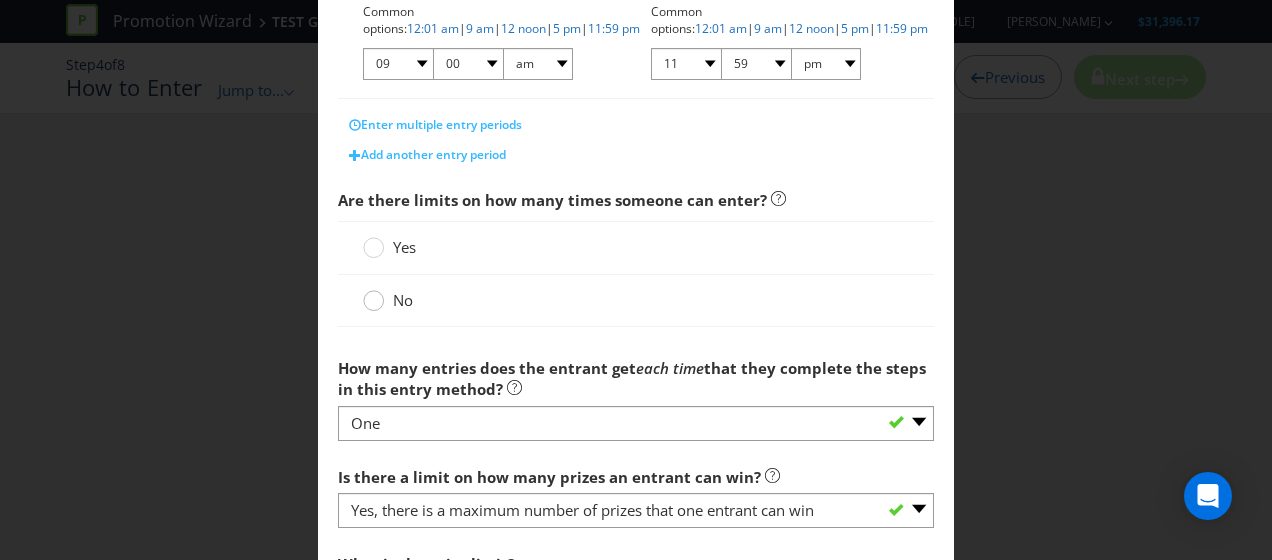 type on "GWP" 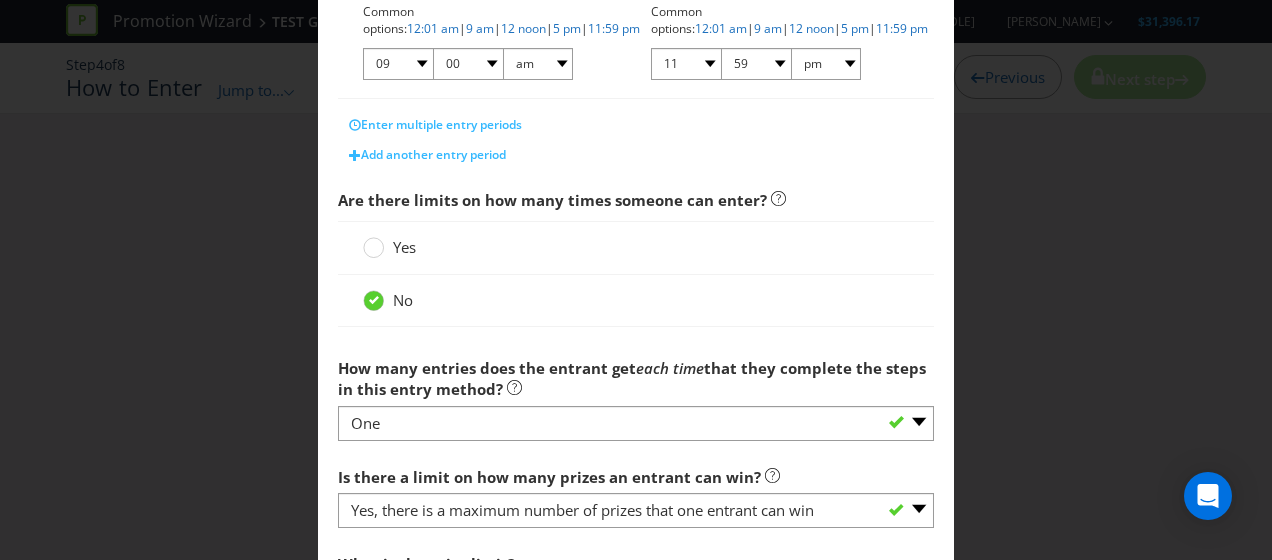 scroll, scrollTop: 772, scrollLeft: 0, axis: vertical 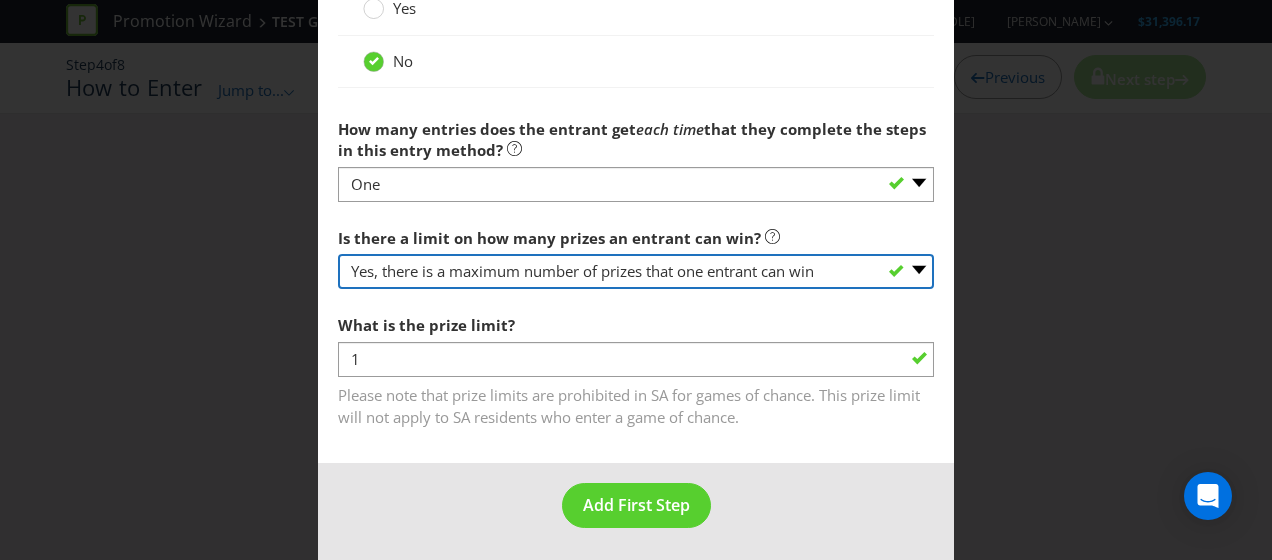 drag, startPoint x: 715, startPoint y: 267, endPoint x: 698, endPoint y: 278, distance: 20.248457 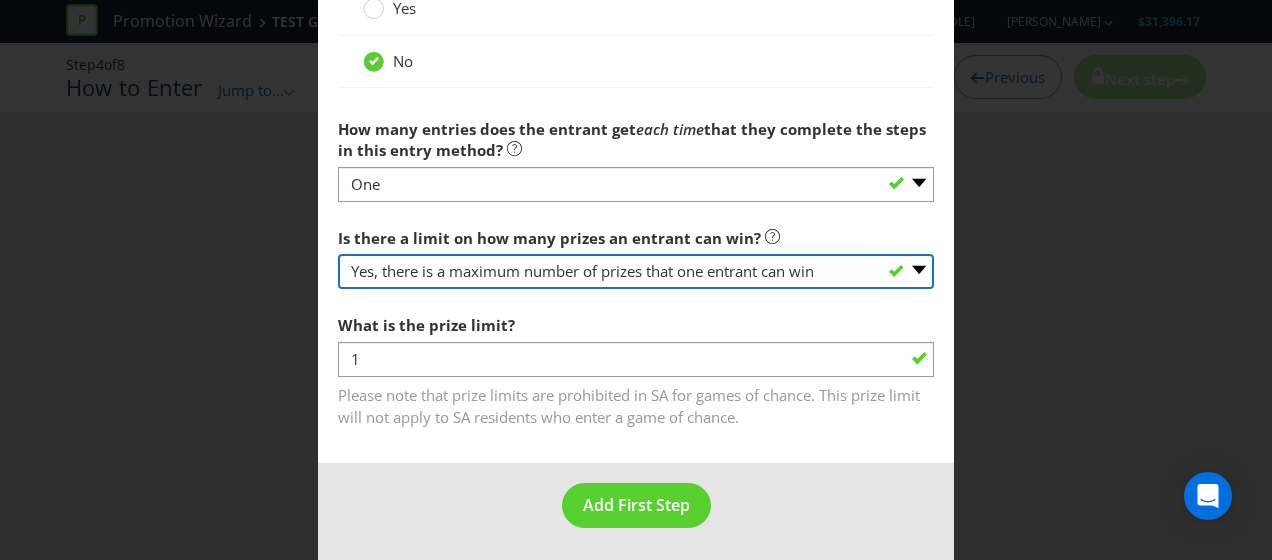 select on "NA" 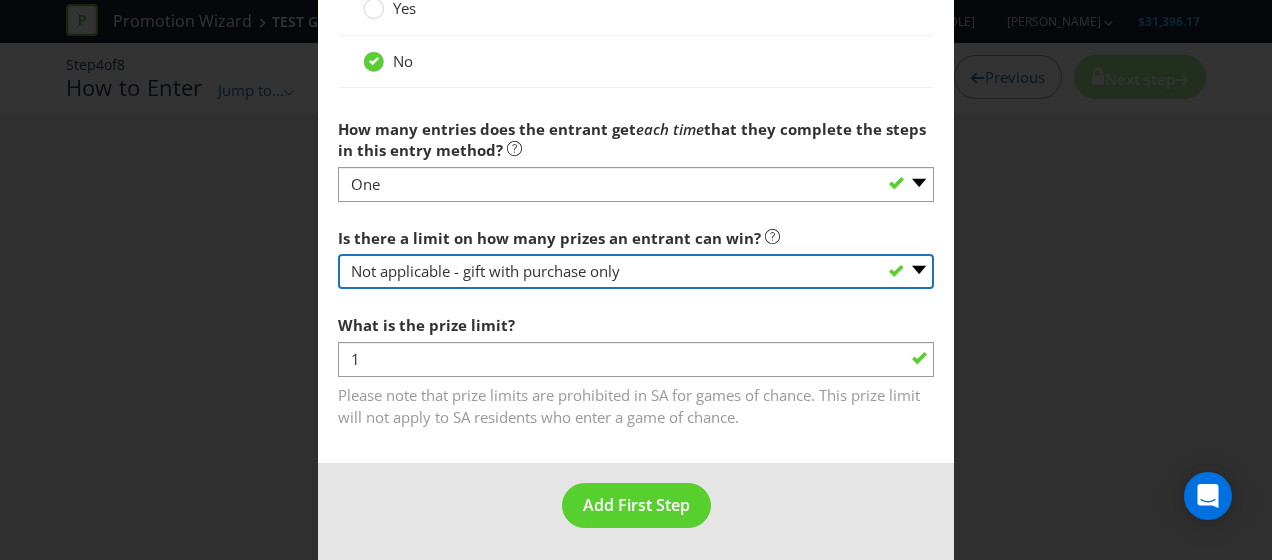 click on "-- Please select -- Yes, there is a maximum number of prizes that one entrant can win No, entrants can win an unlimited number of prizes Other (please specify) Not applicable - gift with purchase only" at bounding box center [636, 271] 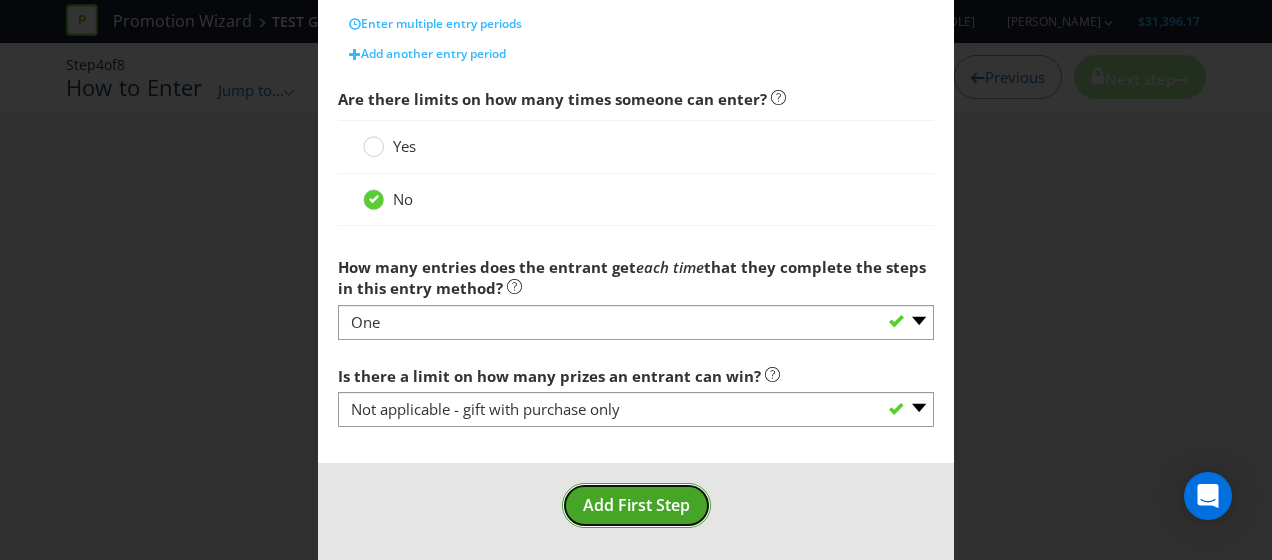 click on "Add First Step" at bounding box center [636, 505] 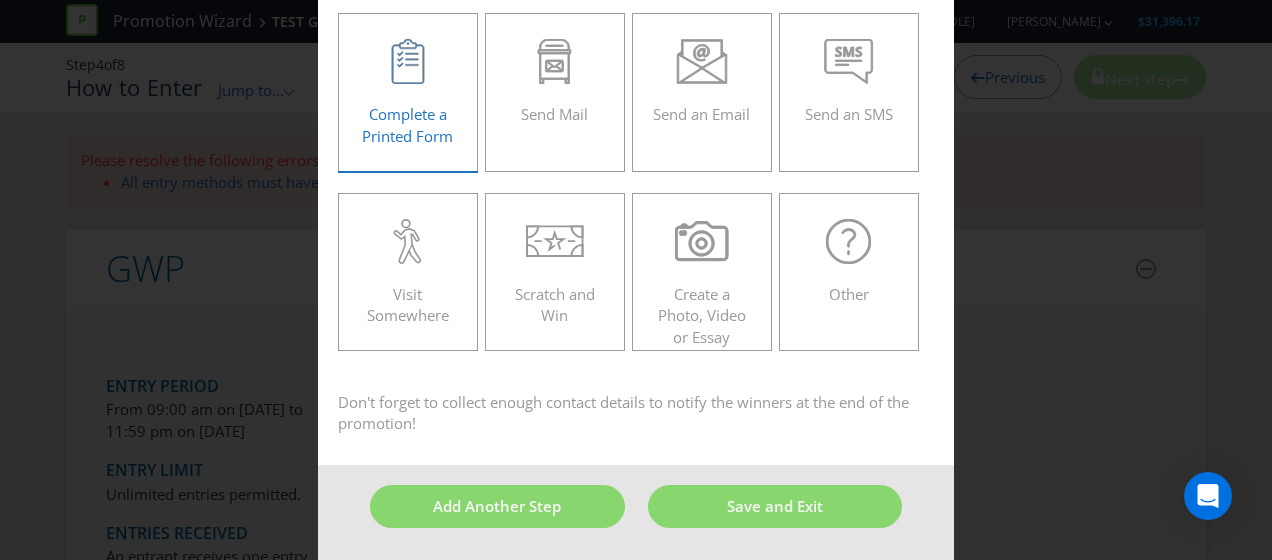 scroll, scrollTop: 36, scrollLeft: 0, axis: vertical 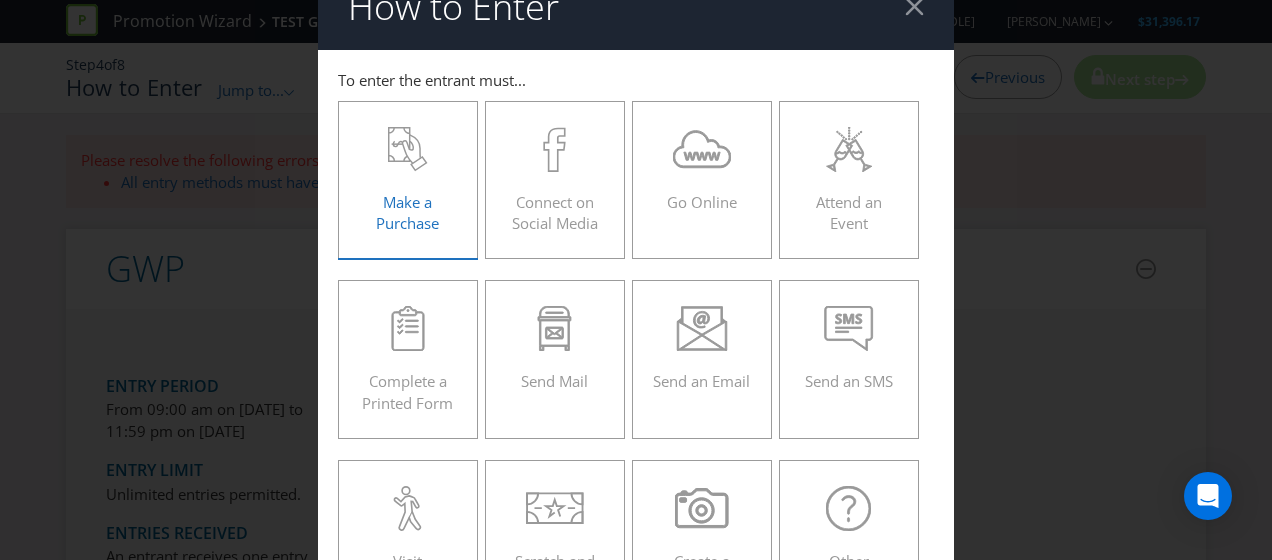 click on "Make a Purchase" at bounding box center (408, 180) 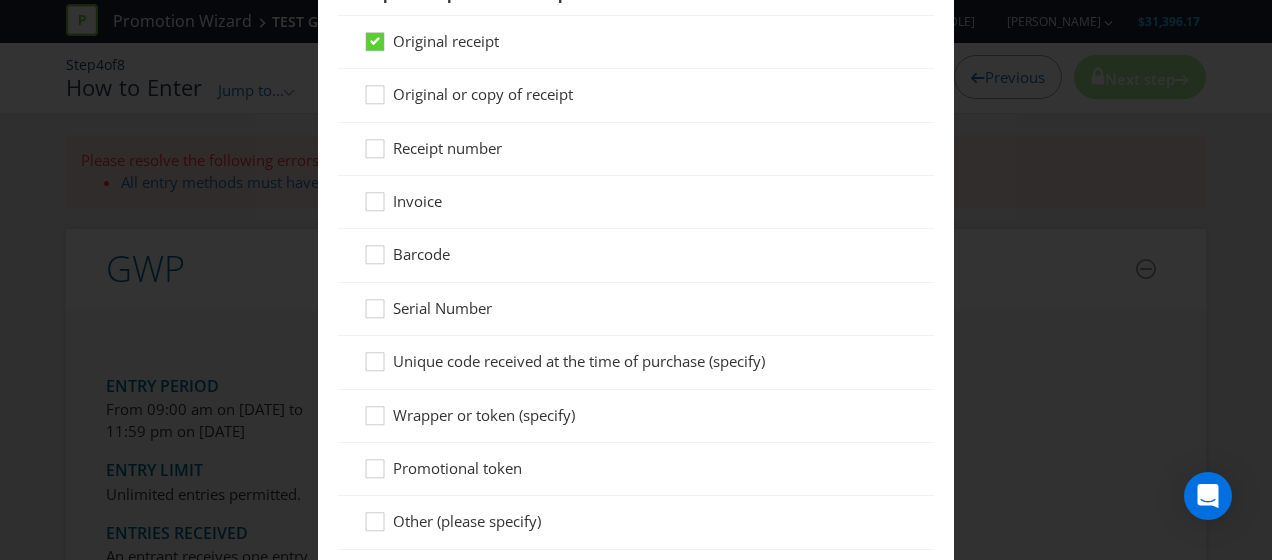 scroll, scrollTop: 1063, scrollLeft: 0, axis: vertical 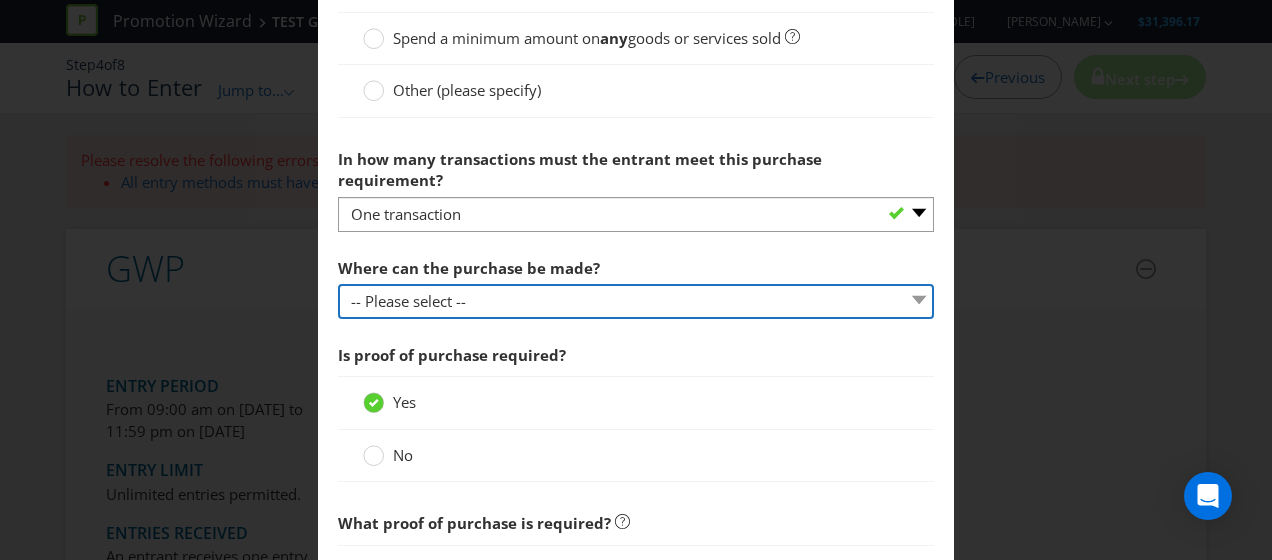 click on "-- Please select -- Any stores displaying promotional material (including online) Any stores displaying promotional material (excluding online) Specific stores or a specific area (please specify) Other (please specify)" at bounding box center (636, 301) 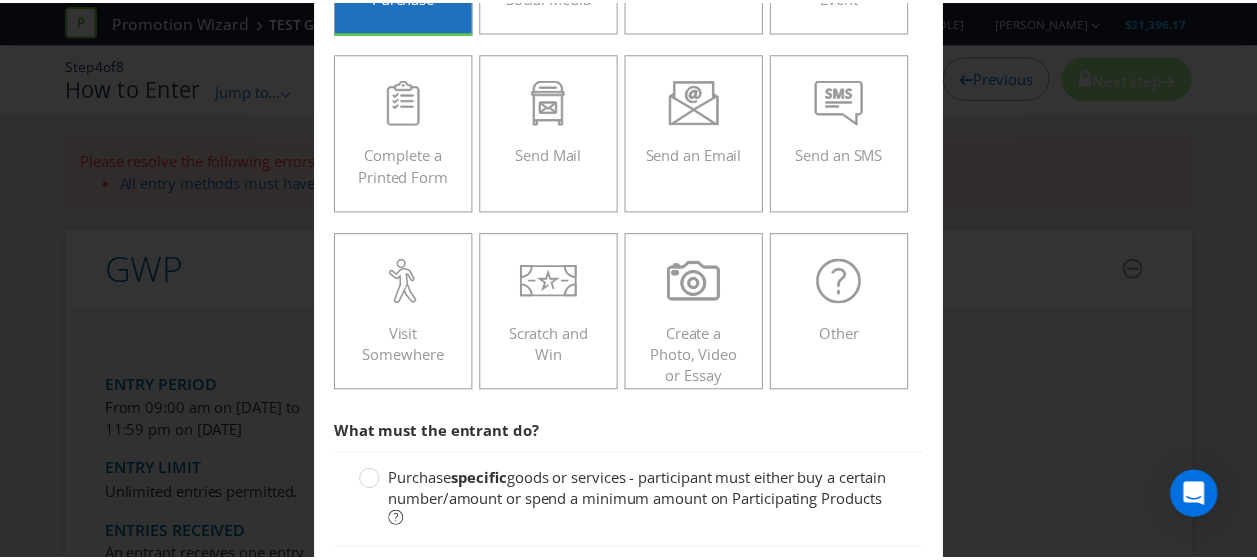 scroll, scrollTop: 0, scrollLeft: 0, axis: both 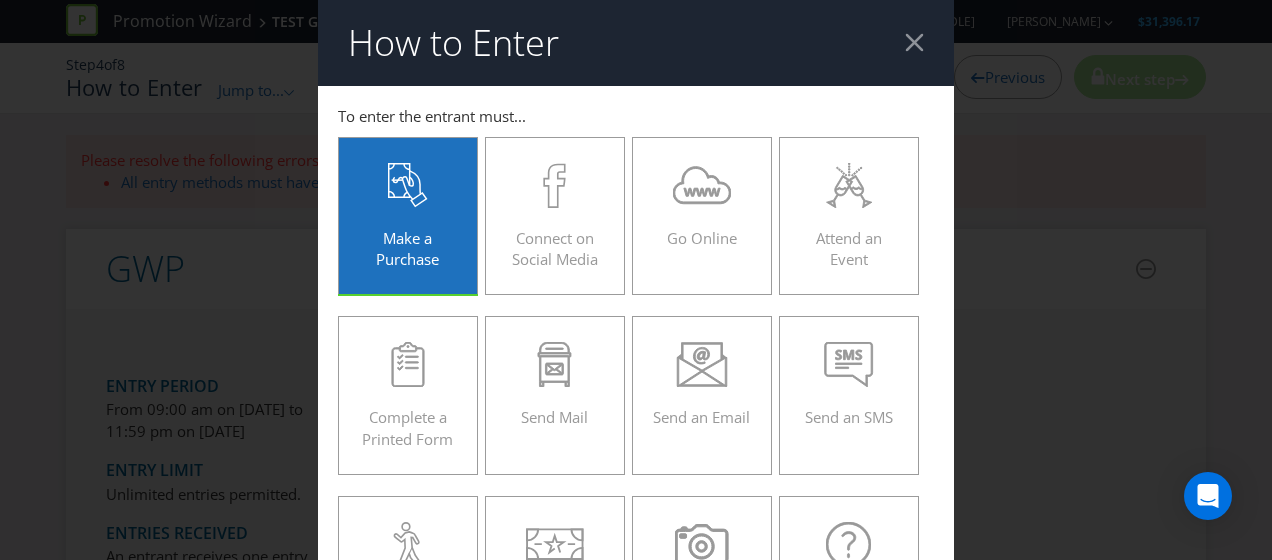drag, startPoint x: 900, startPoint y: 46, endPoint x: 844, endPoint y: 88, distance: 70 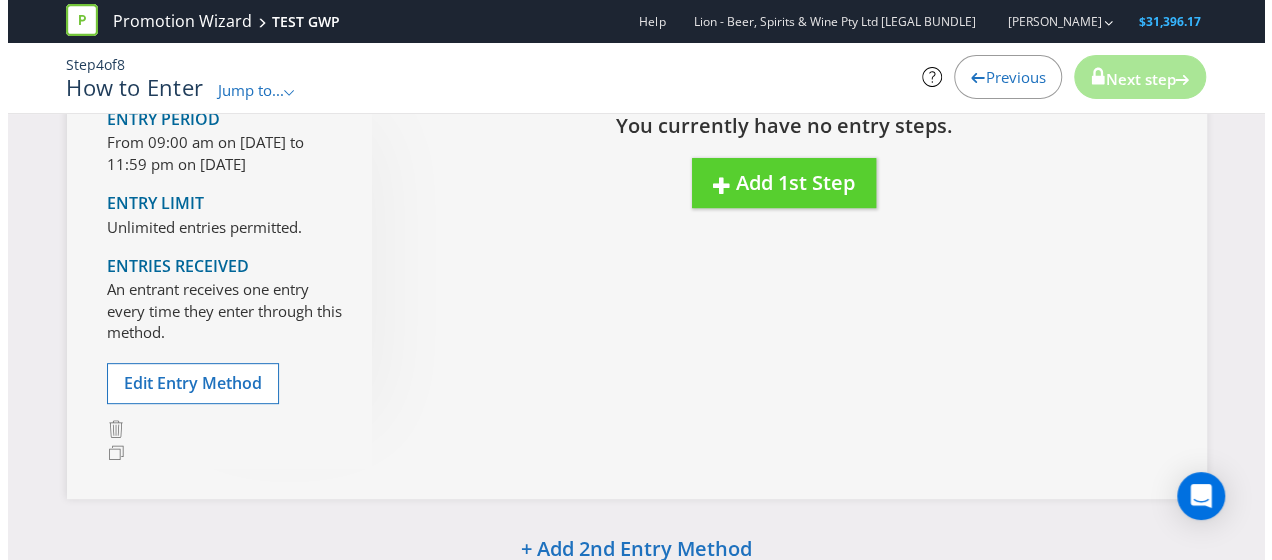 scroll, scrollTop: 266, scrollLeft: 0, axis: vertical 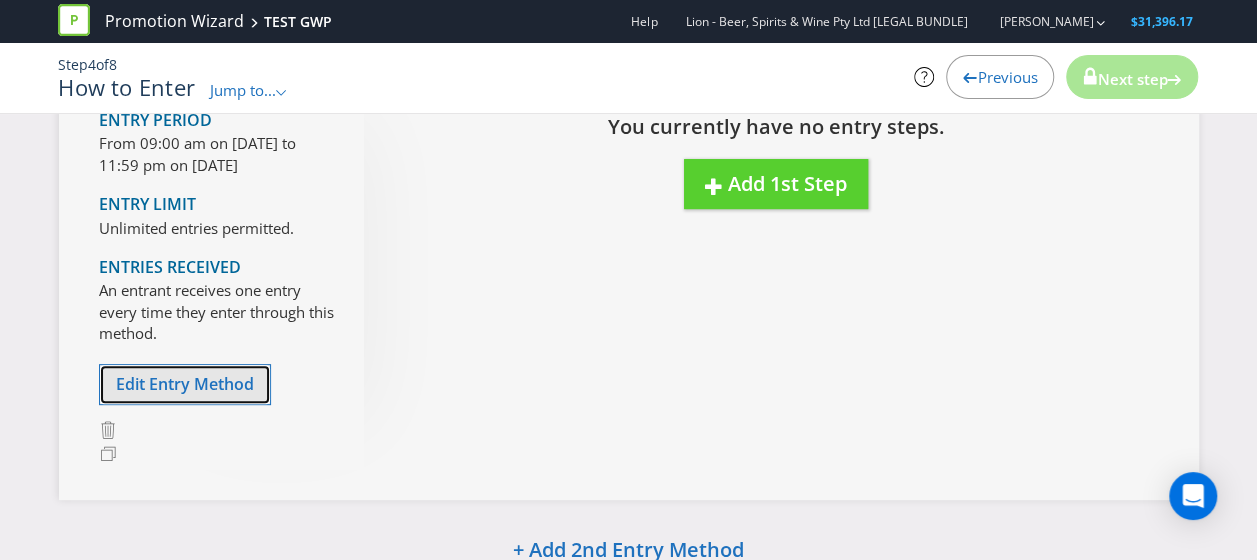 click on "Edit Entry Method" at bounding box center (185, 384) 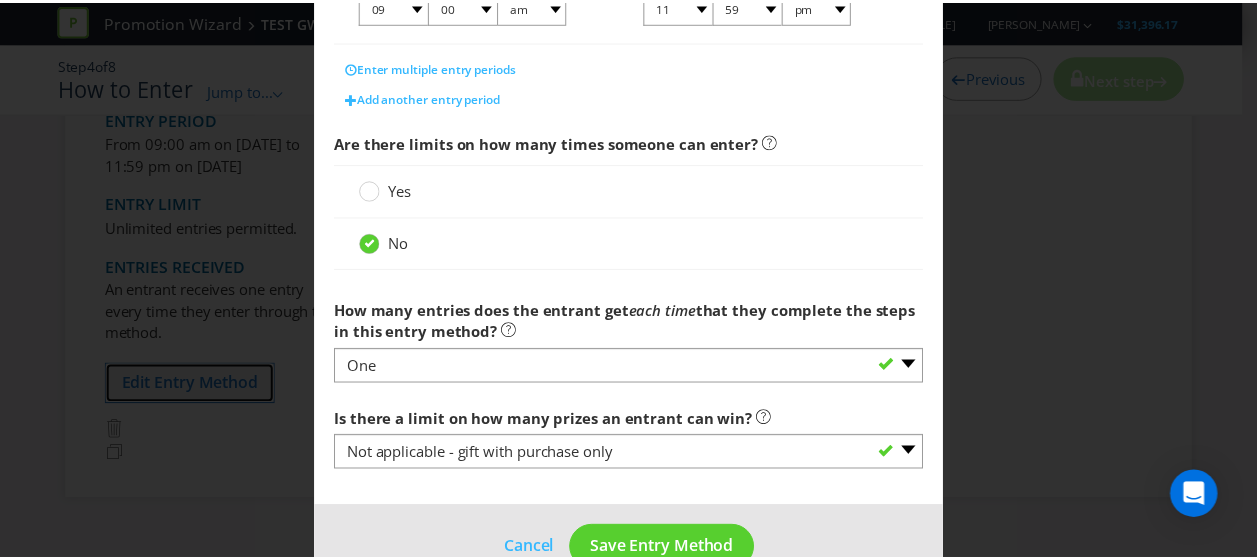 scroll, scrollTop: 634, scrollLeft: 0, axis: vertical 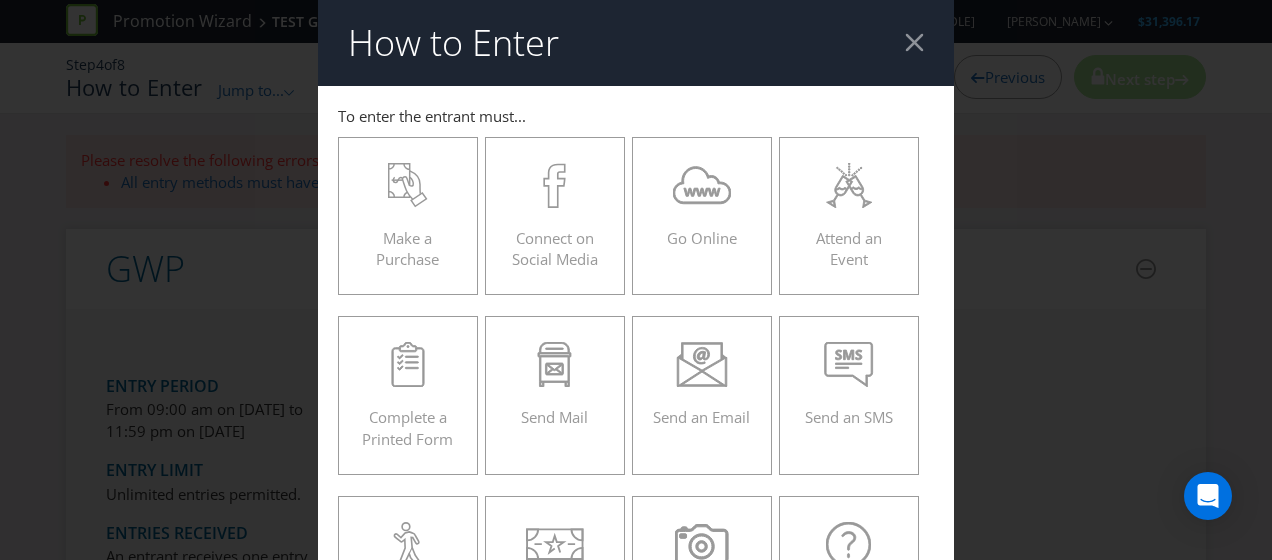 drag, startPoint x: 907, startPoint y: 41, endPoint x: 657, endPoint y: 0, distance: 253.33969 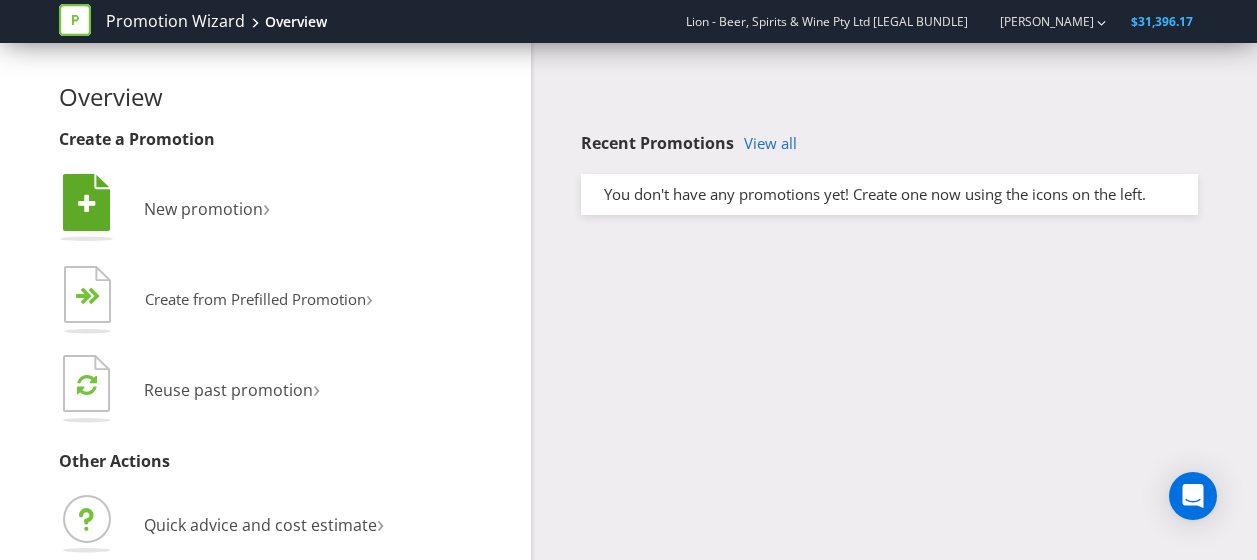 scroll, scrollTop: 0, scrollLeft: 0, axis: both 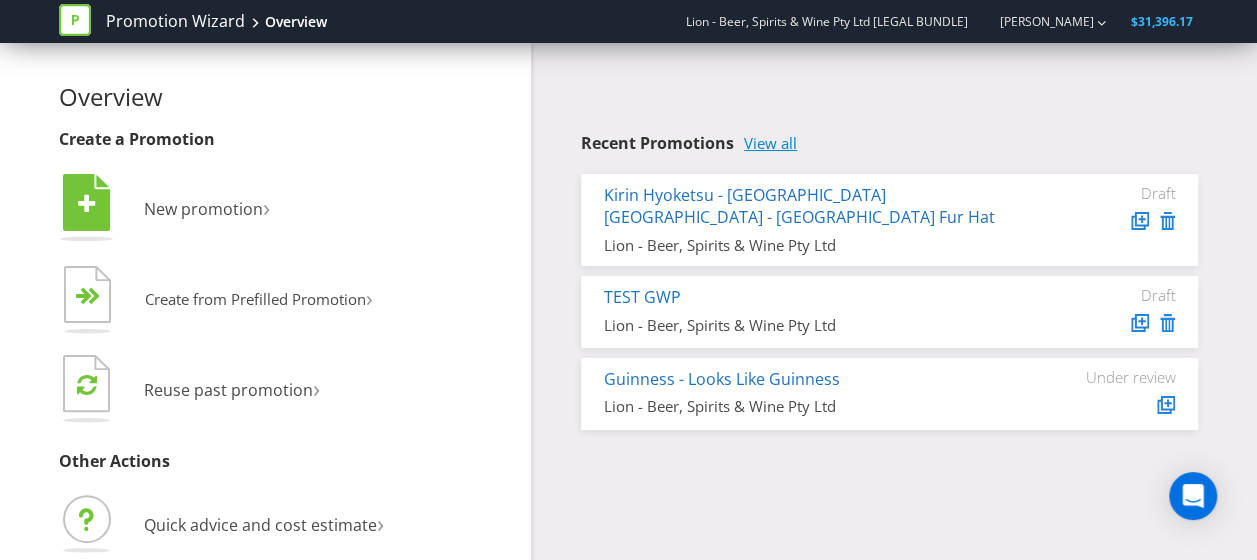 click on "View all" at bounding box center [770, 143] 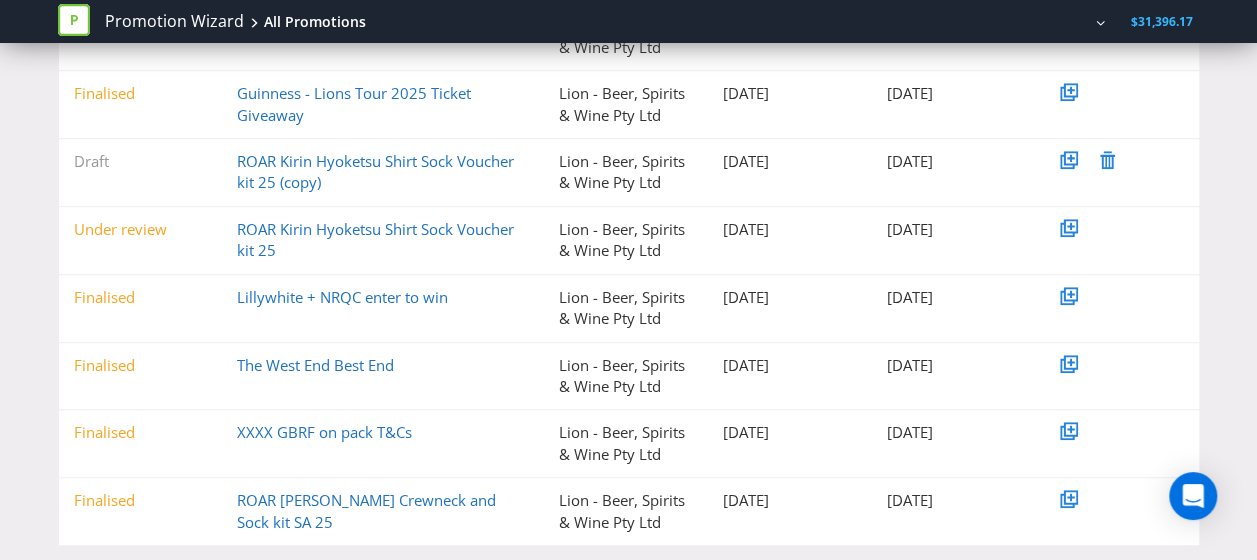scroll, scrollTop: 518, scrollLeft: 0, axis: vertical 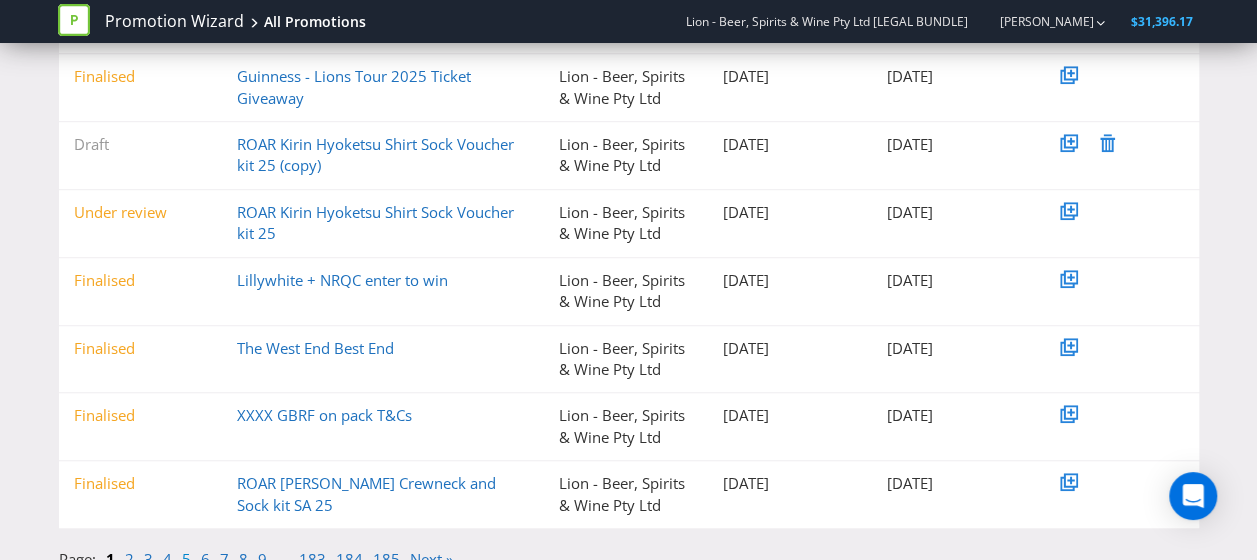 click on "5" at bounding box center (186, 559) 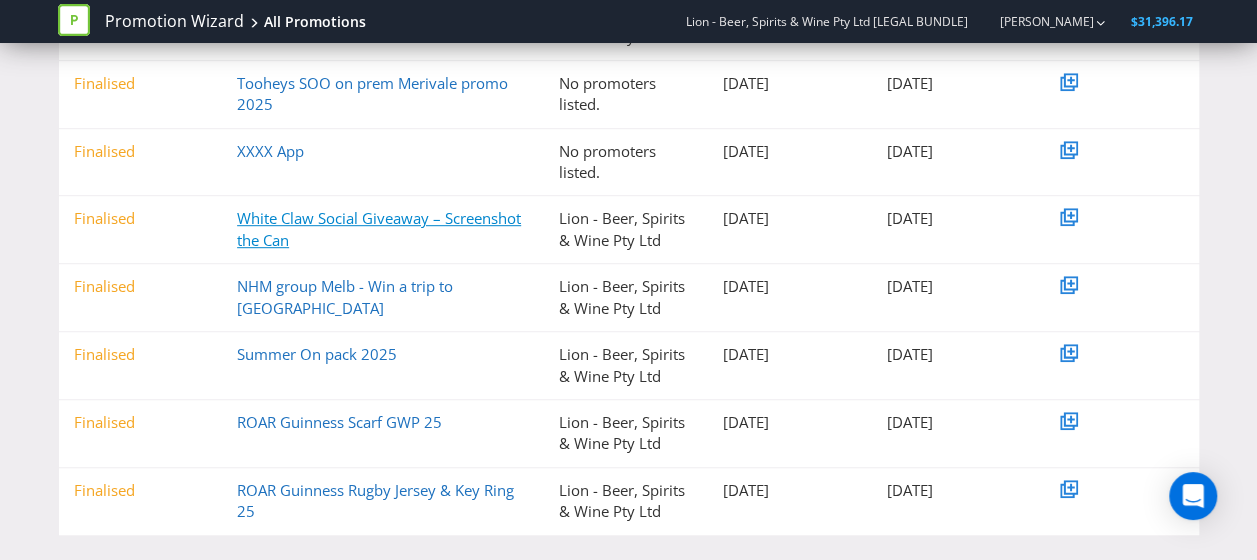 scroll, scrollTop: 539, scrollLeft: 0, axis: vertical 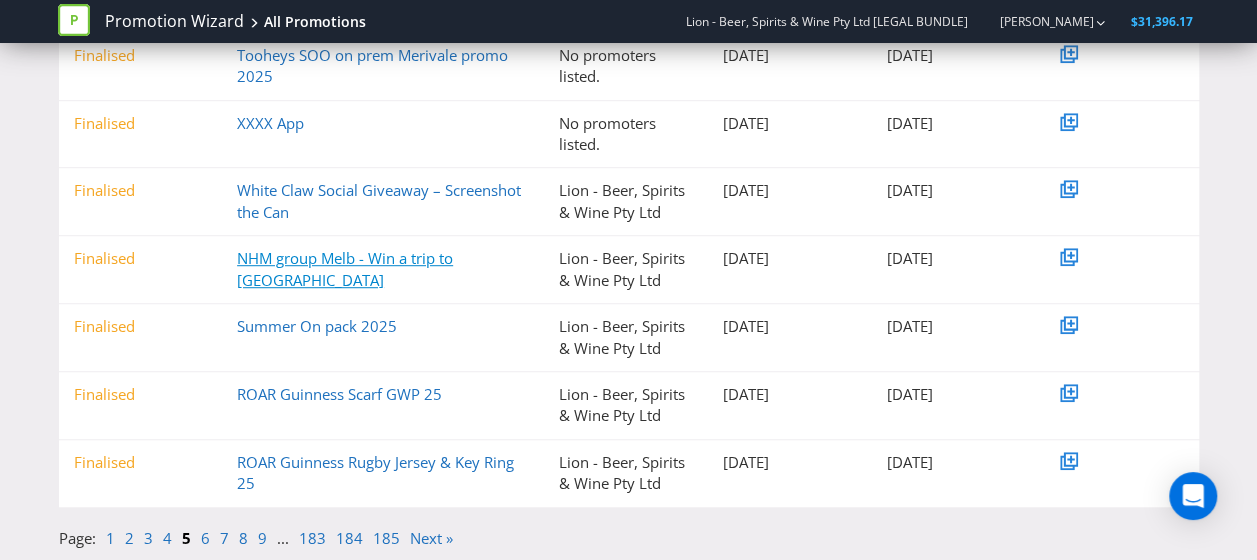 click on "NHM group Melb - Win a trip to [GEOGRAPHIC_DATA]" at bounding box center [345, 268] 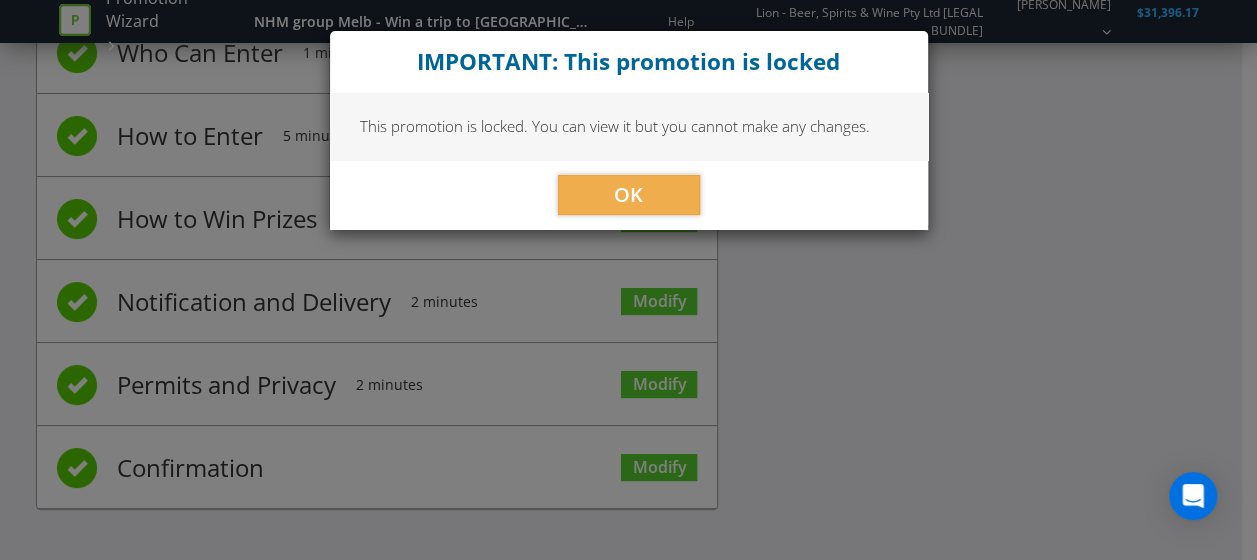 scroll, scrollTop: 241, scrollLeft: 0, axis: vertical 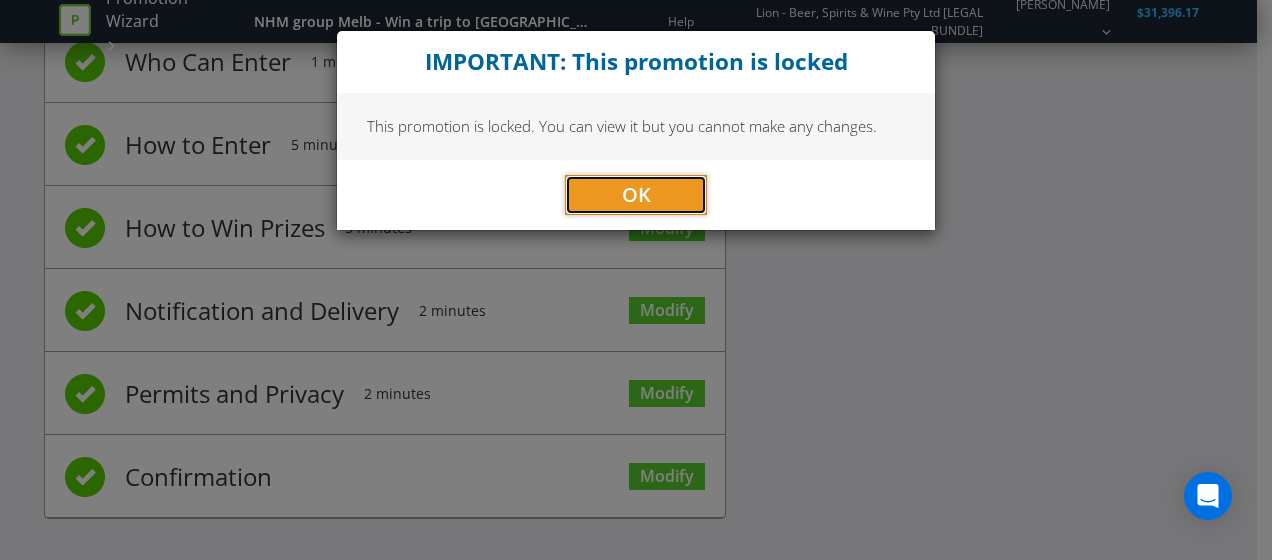 click on "OK" at bounding box center (636, 194) 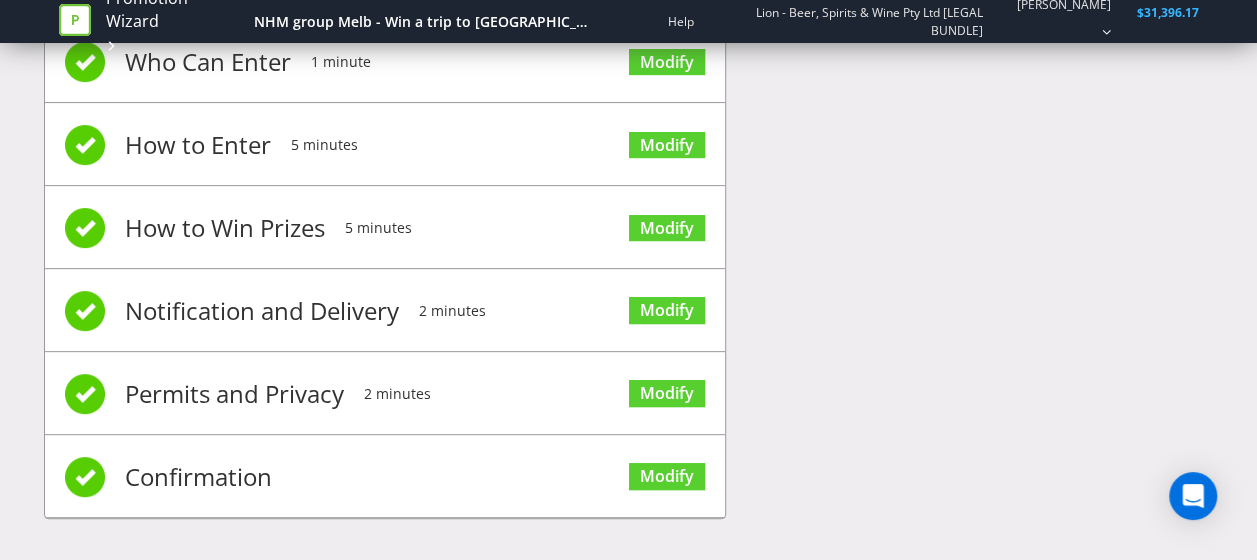 click on "Permits and Privacy" at bounding box center [234, 394] 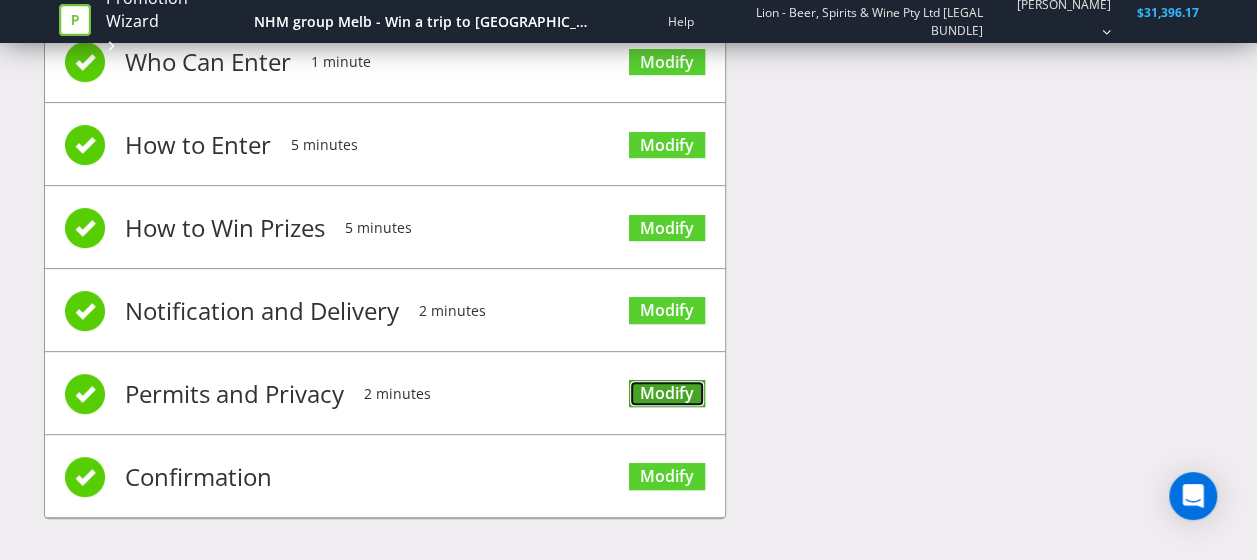 click on "Modify" at bounding box center (667, 393) 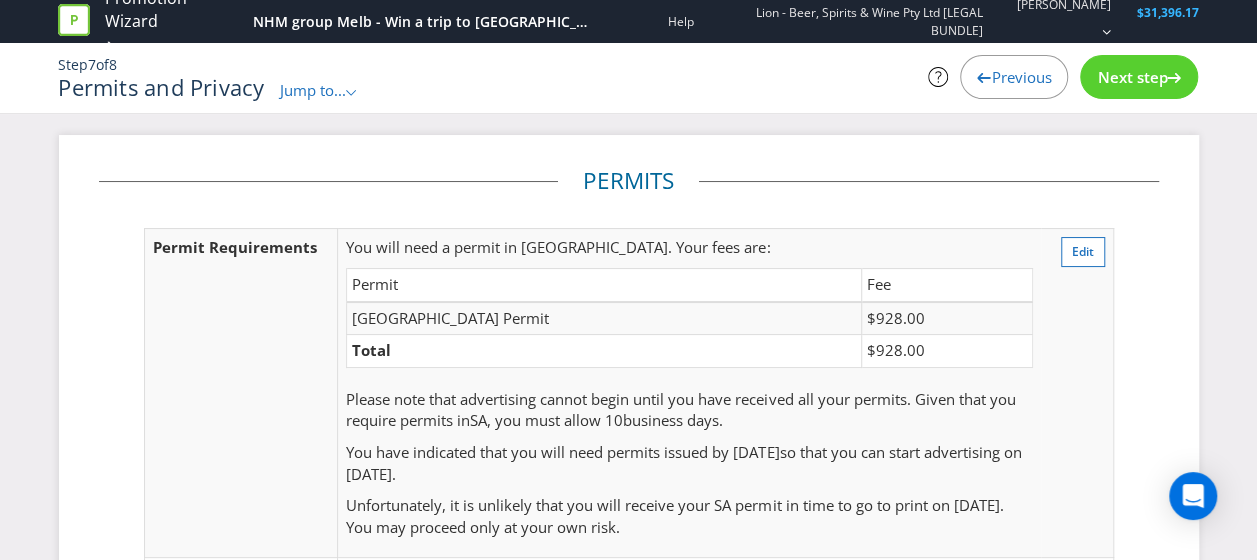 scroll, scrollTop: 0, scrollLeft: 0, axis: both 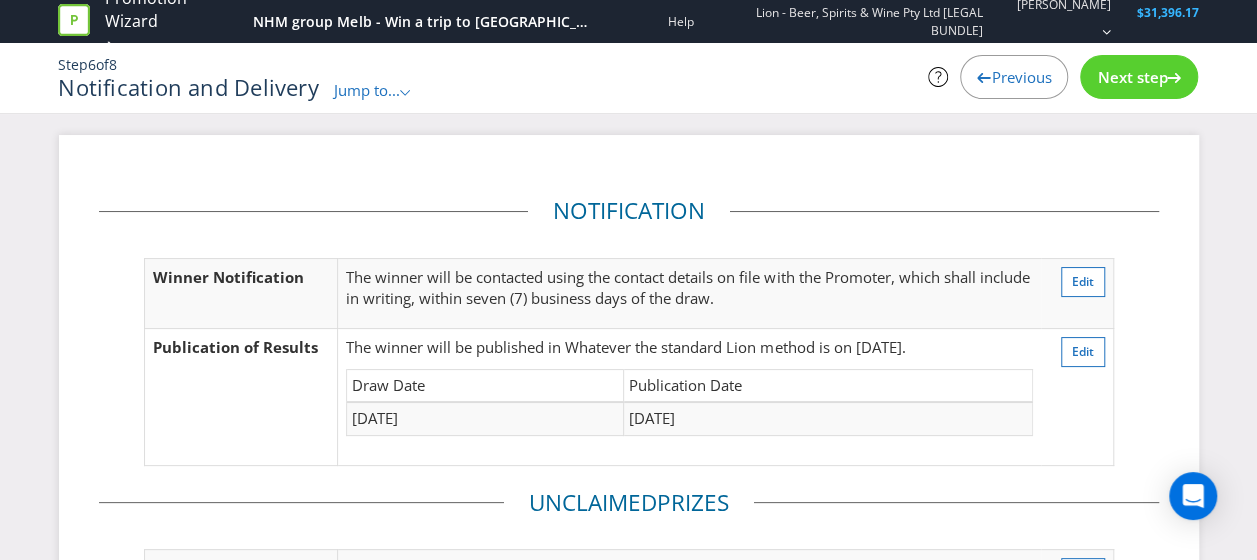 click on "Previous" at bounding box center (1021, 77) 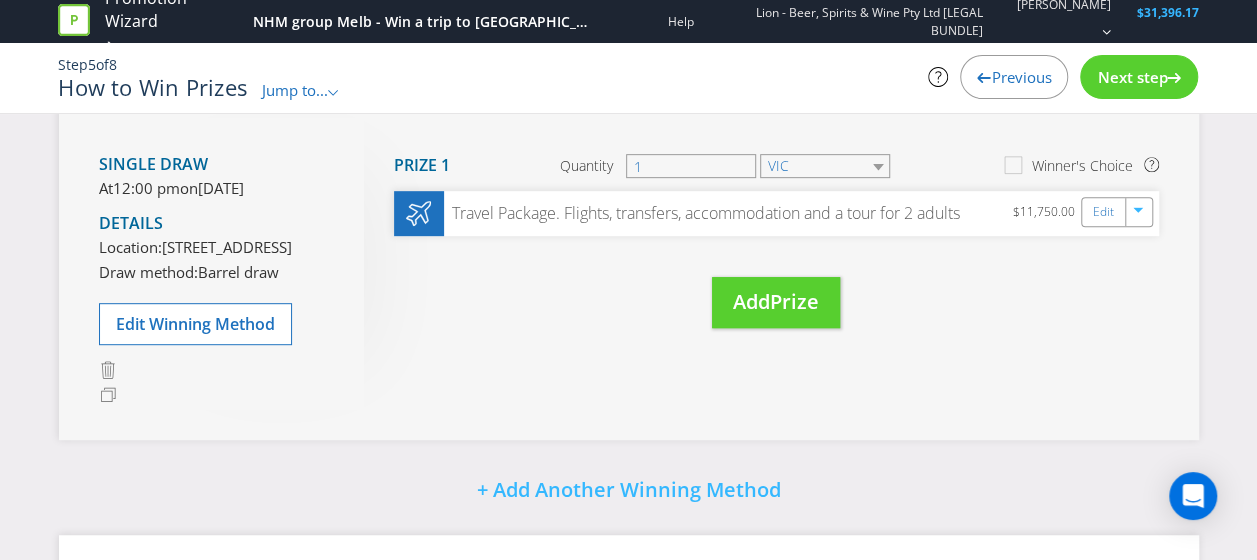scroll, scrollTop: 687, scrollLeft: 0, axis: vertical 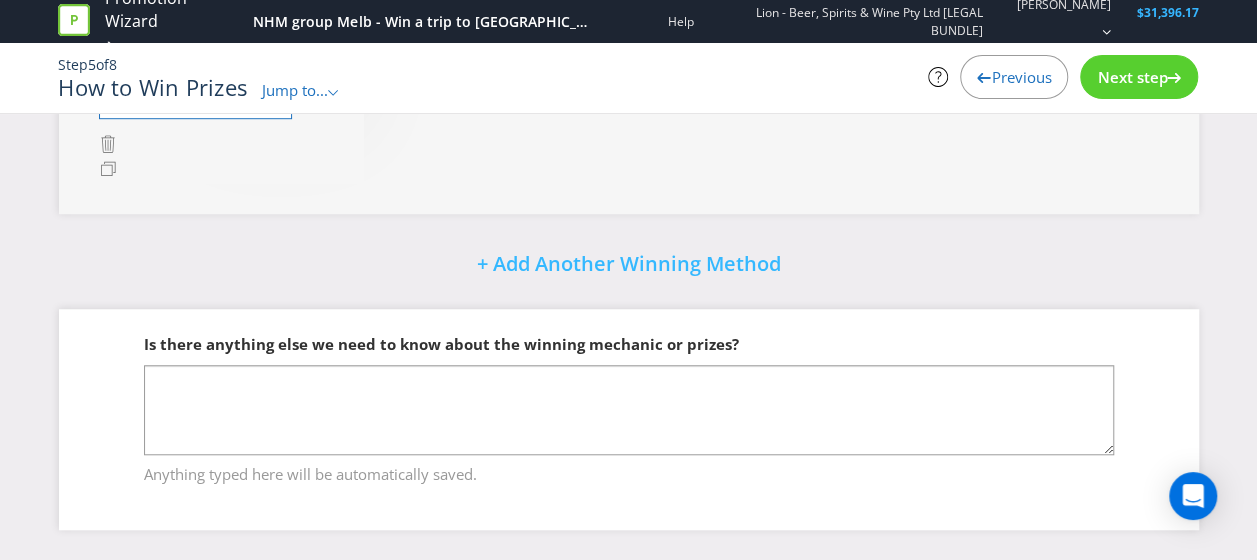 click on "Previous" at bounding box center (1021, 77) 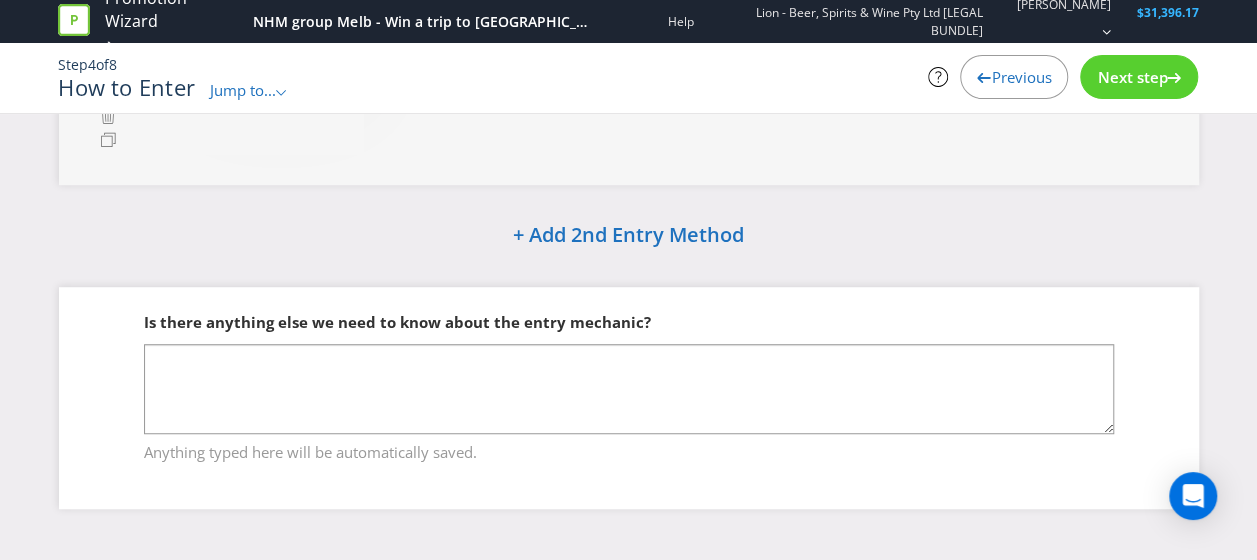scroll, scrollTop: 0, scrollLeft: 0, axis: both 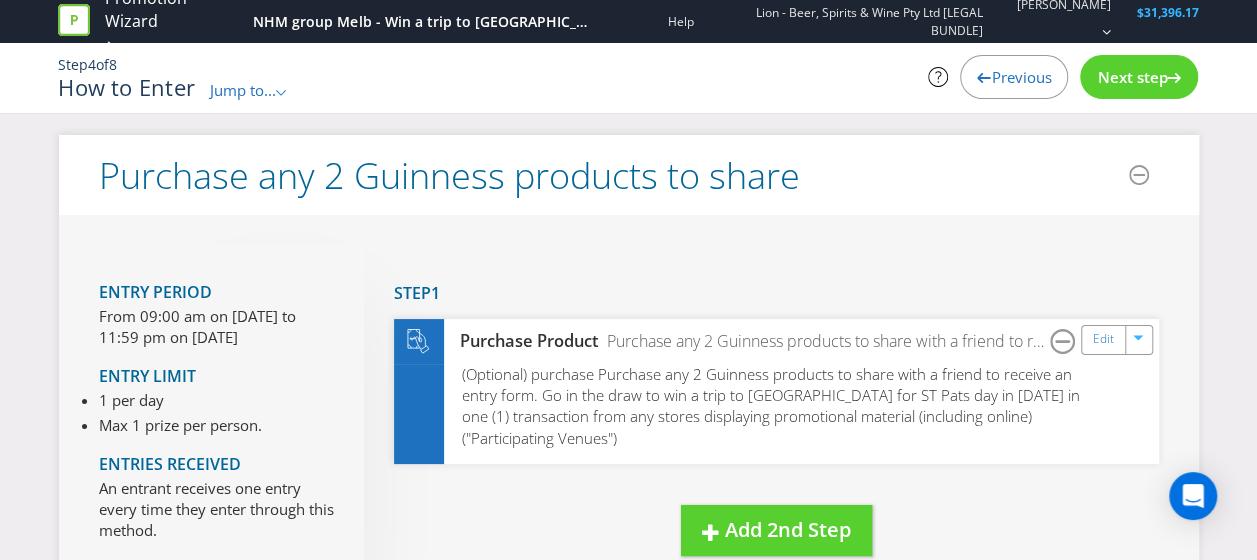 click on "Next step" at bounding box center (1132, 77) 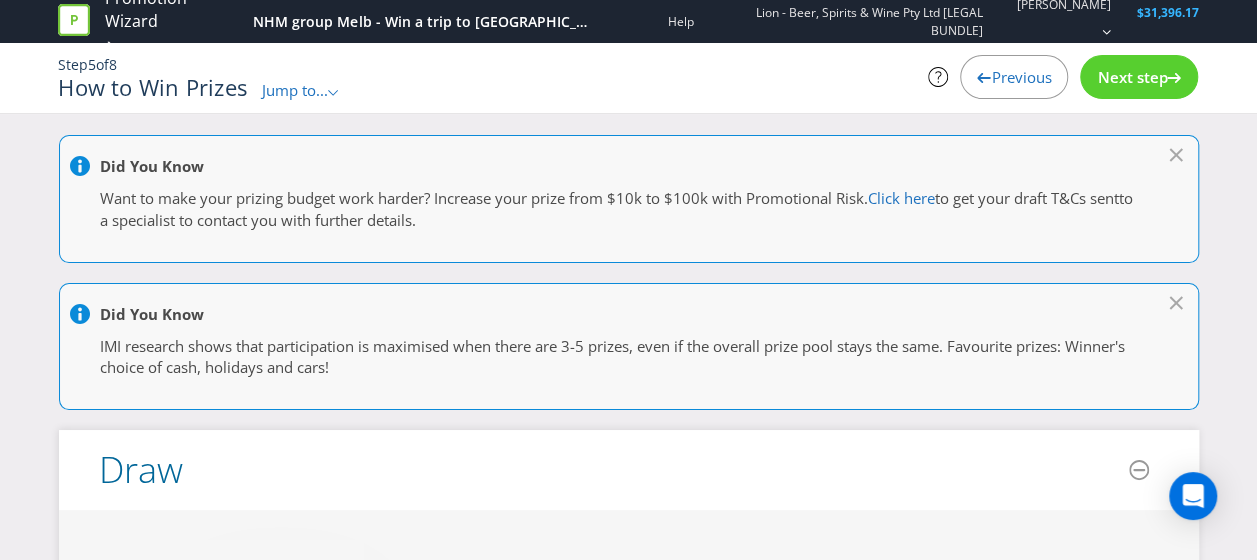 click on "Next step" at bounding box center (1132, 77) 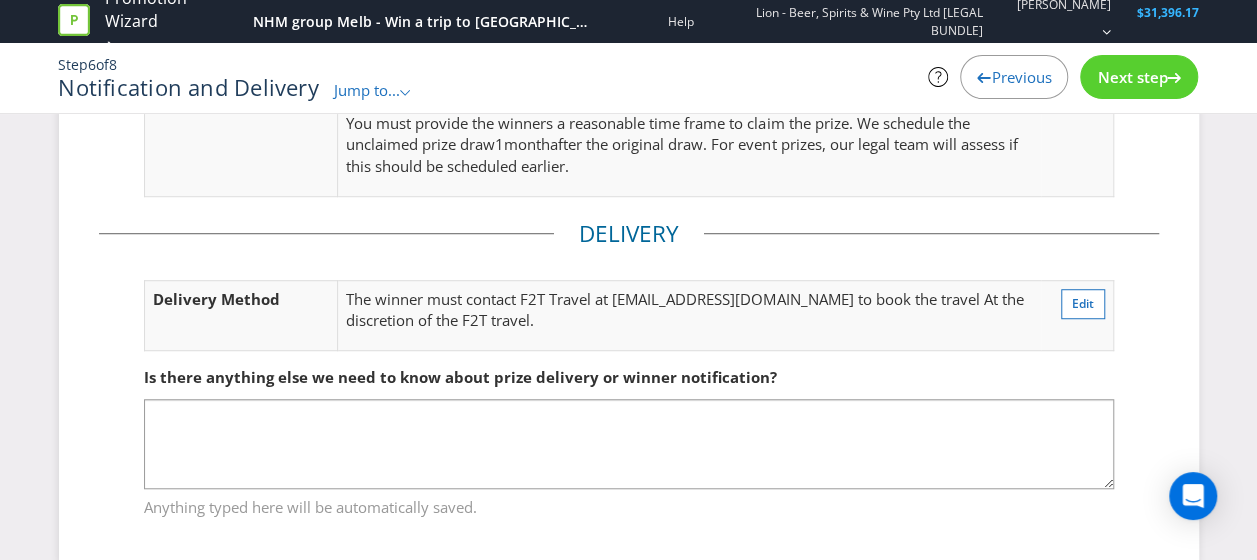 scroll, scrollTop: 614, scrollLeft: 0, axis: vertical 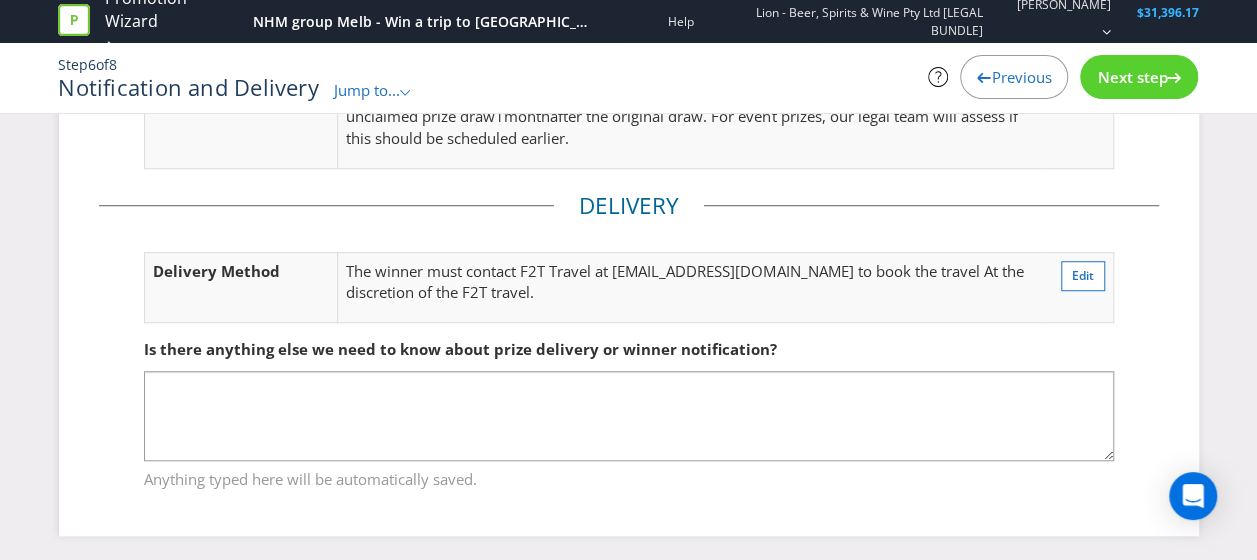 click on "Next step" at bounding box center (1132, 77) 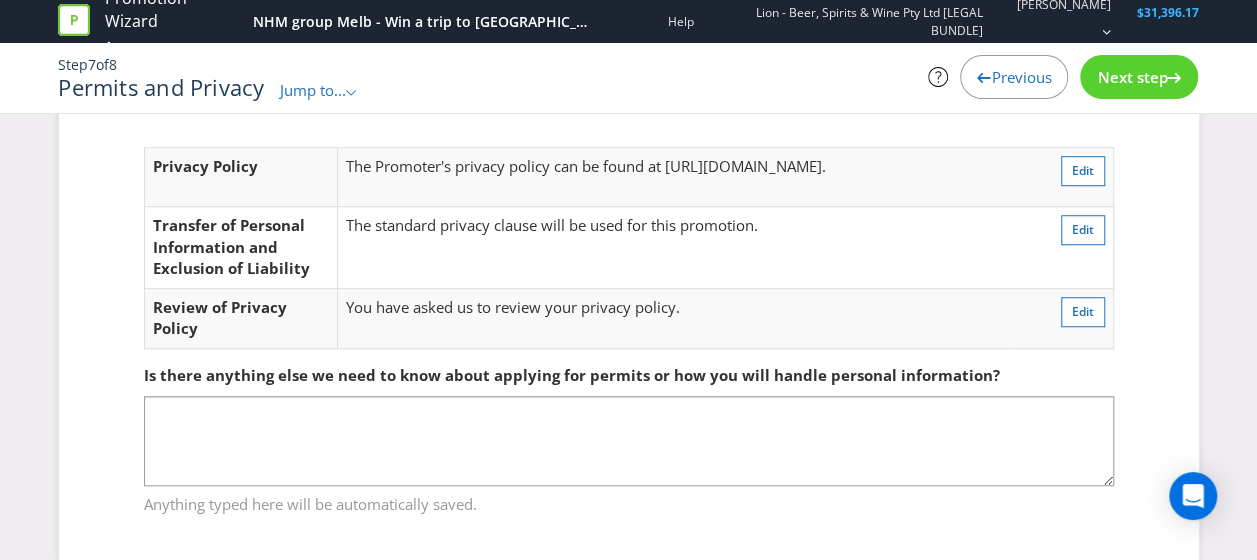 scroll, scrollTop: 686, scrollLeft: 0, axis: vertical 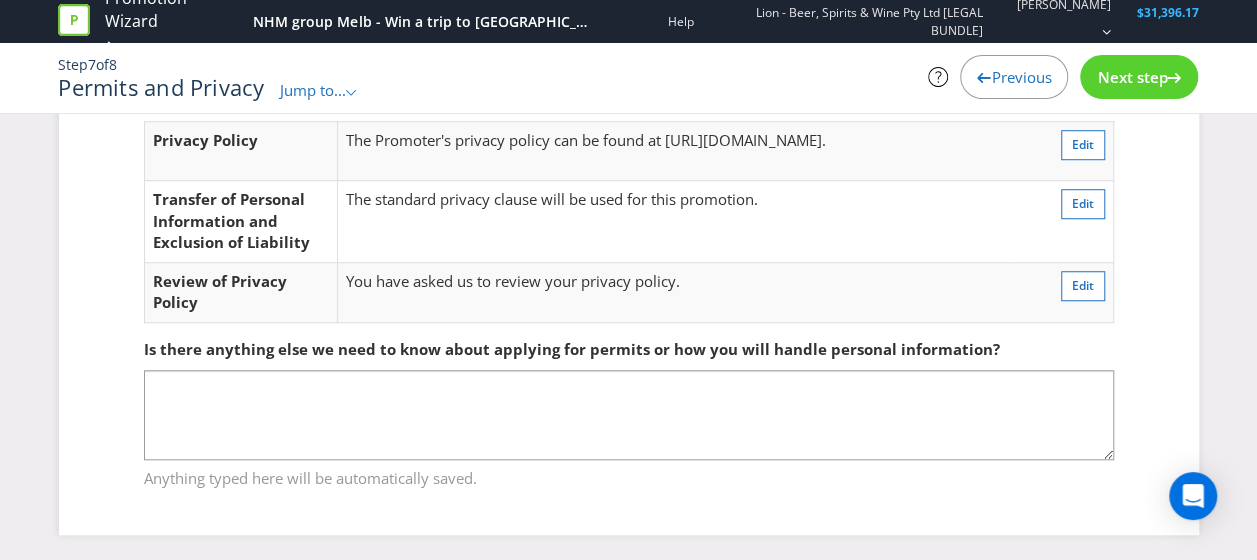click on "Next step" at bounding box center (1132, 77) 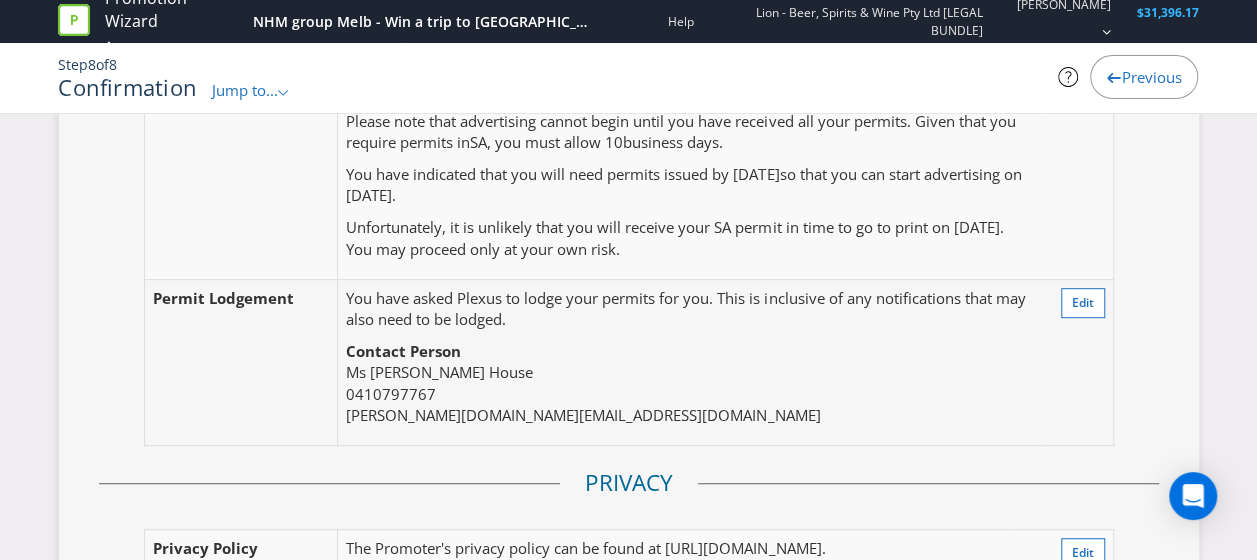 scroll, scrollTop: 3886, scrollLeft: 0, axis: vertical 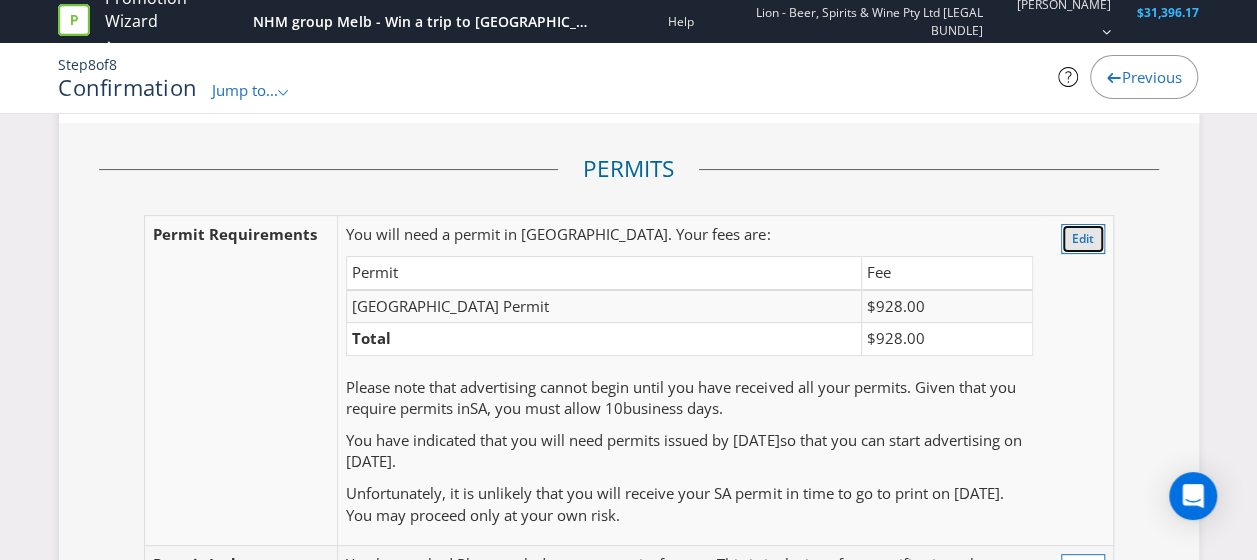 click on "Edit" at bounding box center [1083, 238] 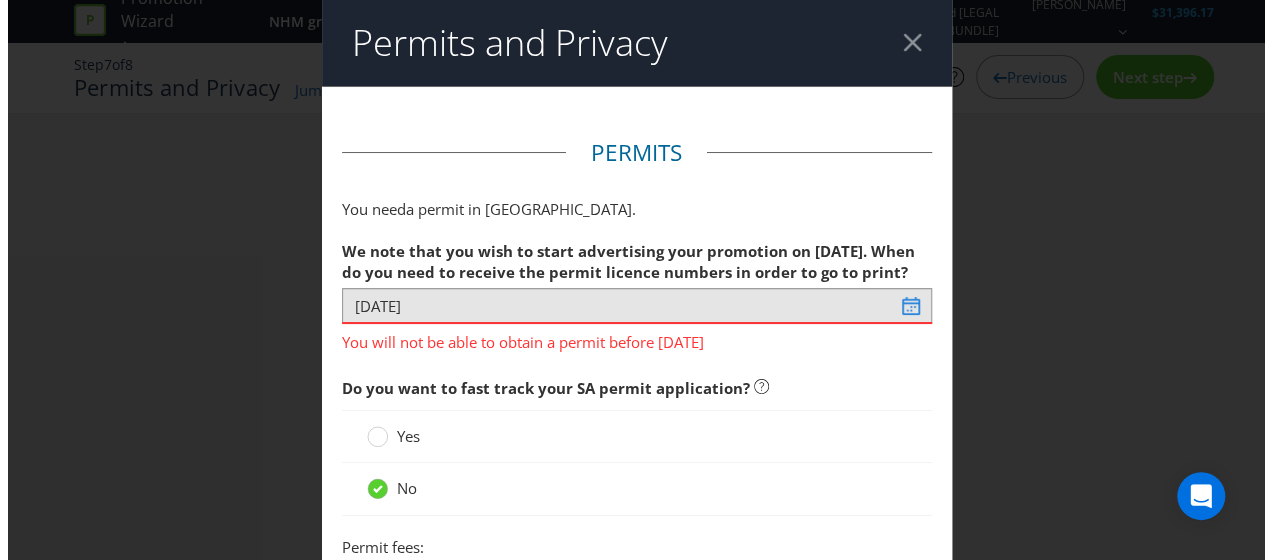 scroll, scrollTop: 0, scrollLeft: 0, axis: both 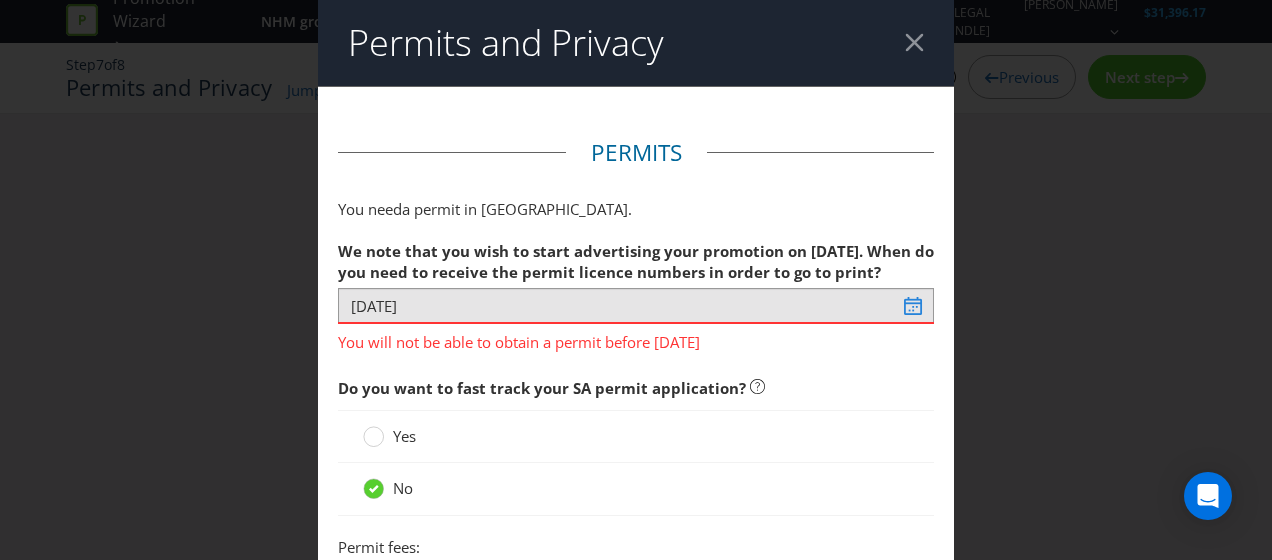 click on "Permits and Privacy" at bounding box center [636, 43] 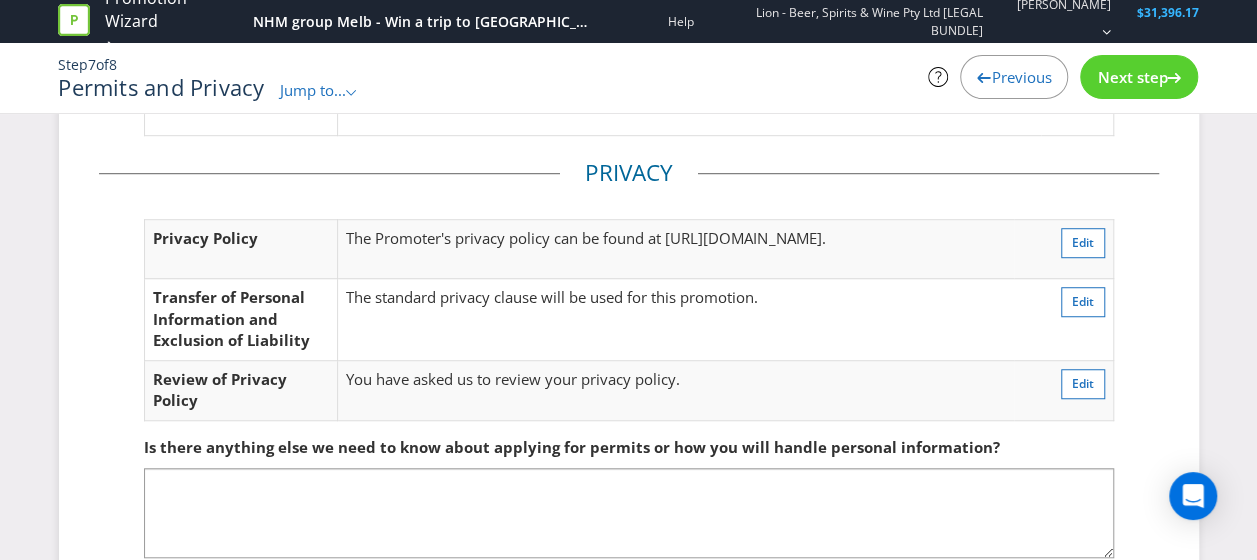 scroll, scrollTop: 686, scrollLeft: 0, axis: vertical 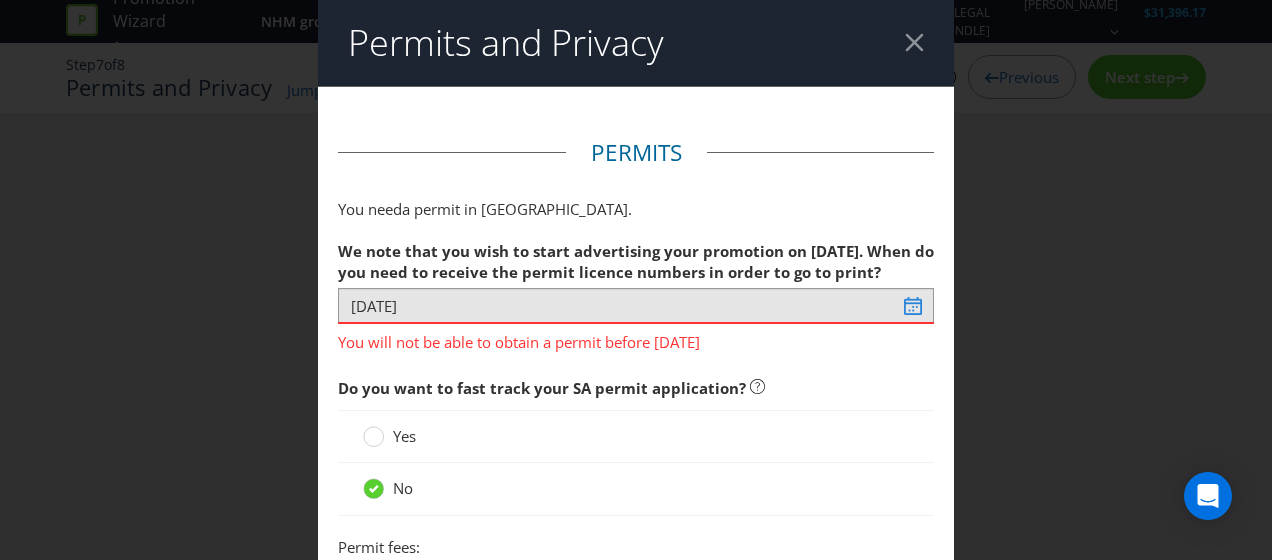 click on "Permits and Privacy" at bounding box center [636, 43] 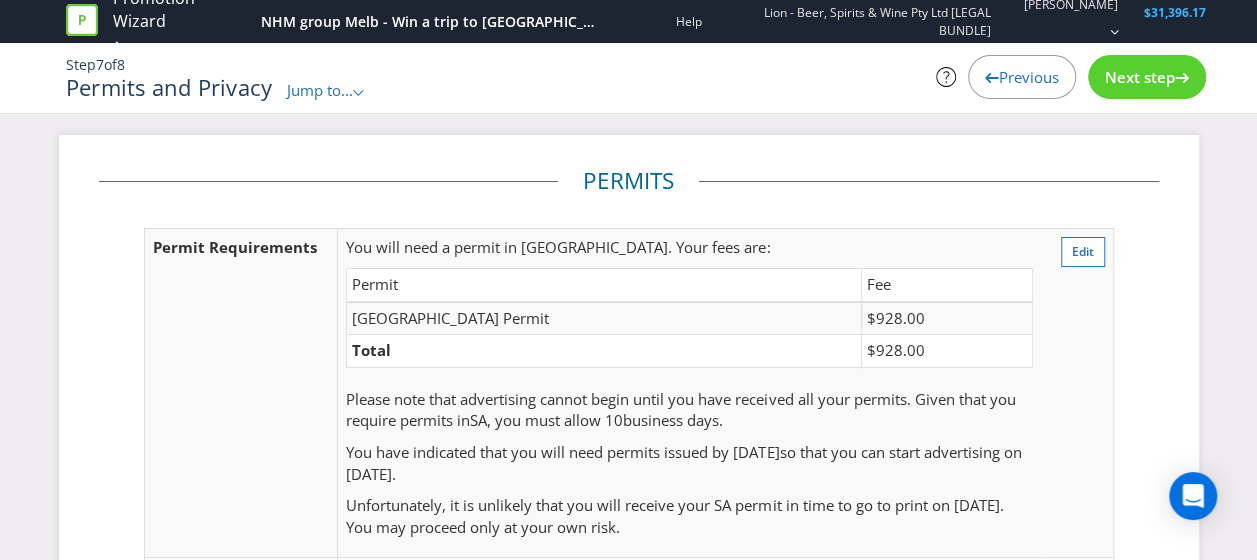 click on "Lion - Beer, Spirits & Wine Pty Ltd [LEGAL BUNDLE]" at bounding box center (859, 21) 